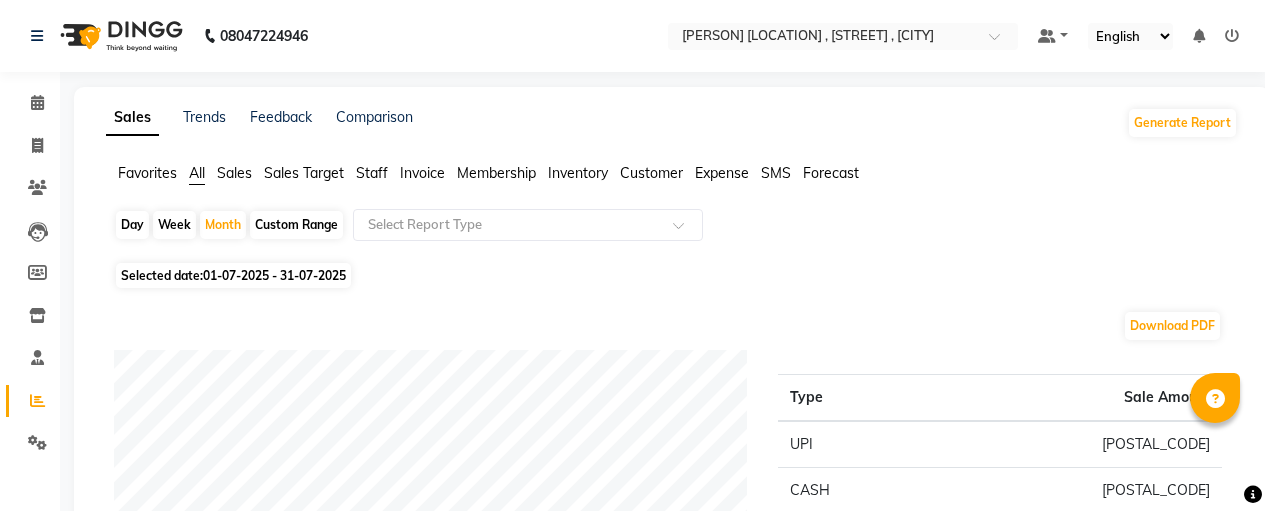 scroll, scrollTop: 1416, scrollLeft: 0, axis: vertical 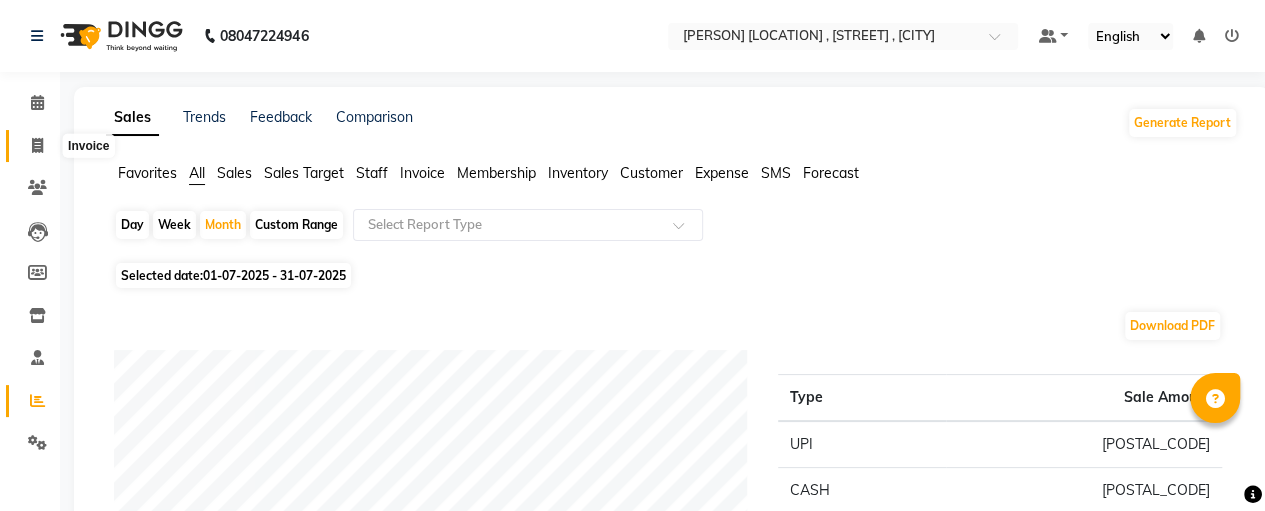 click 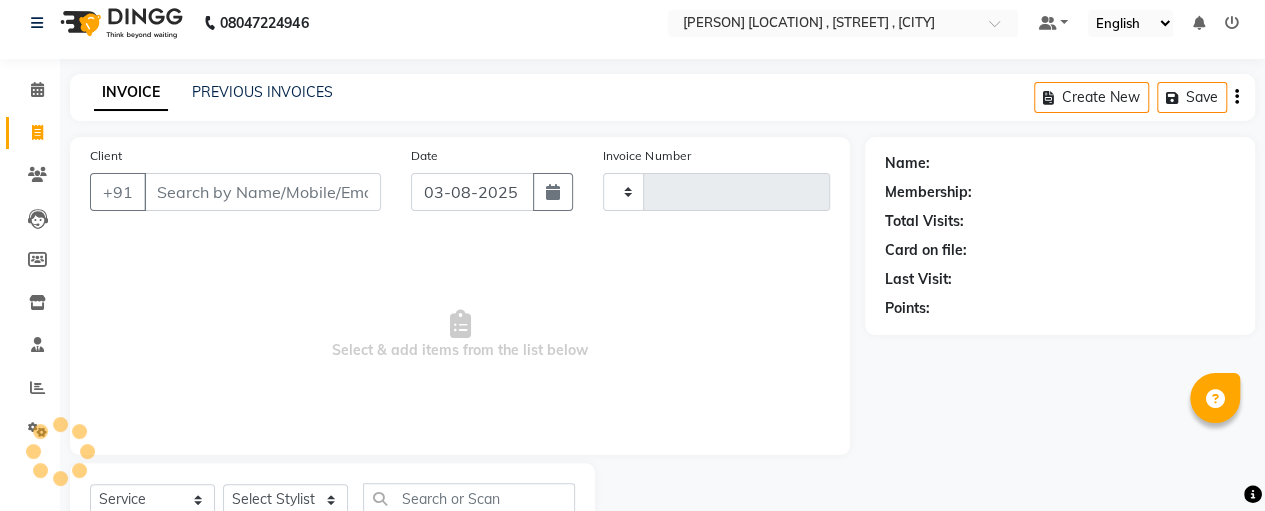 type on "0527" 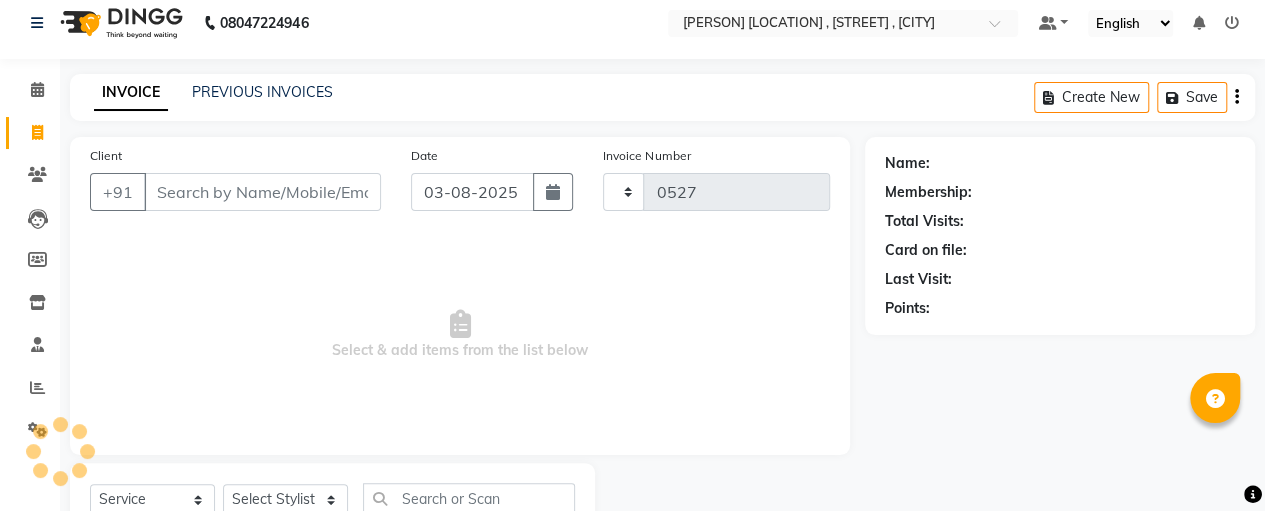 scroll, scrollTop: 89, scrollLeft: 0, axis: vertical 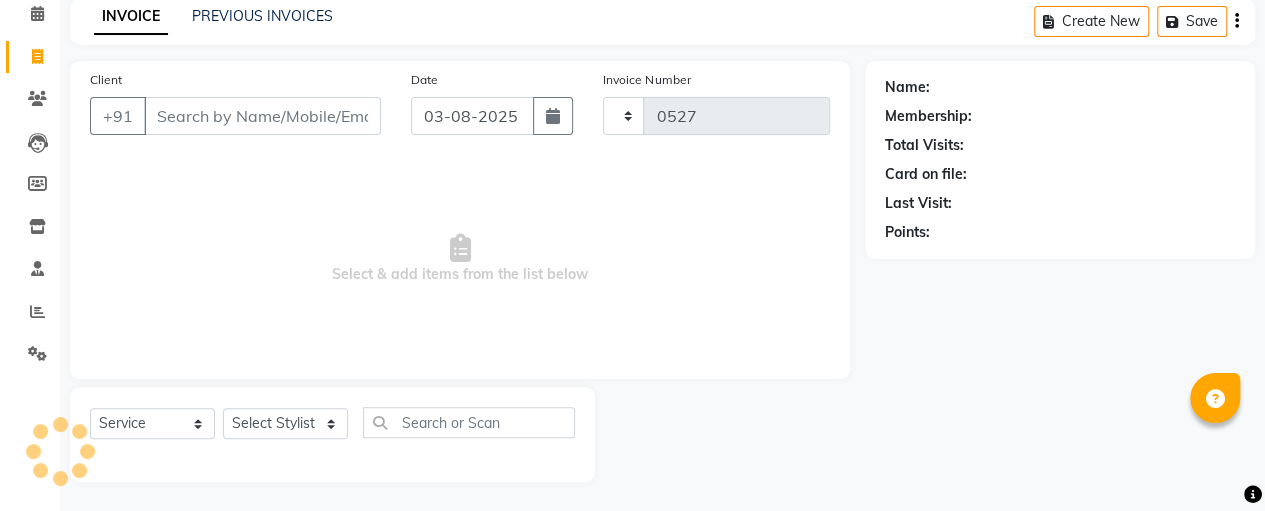 select on "7459" 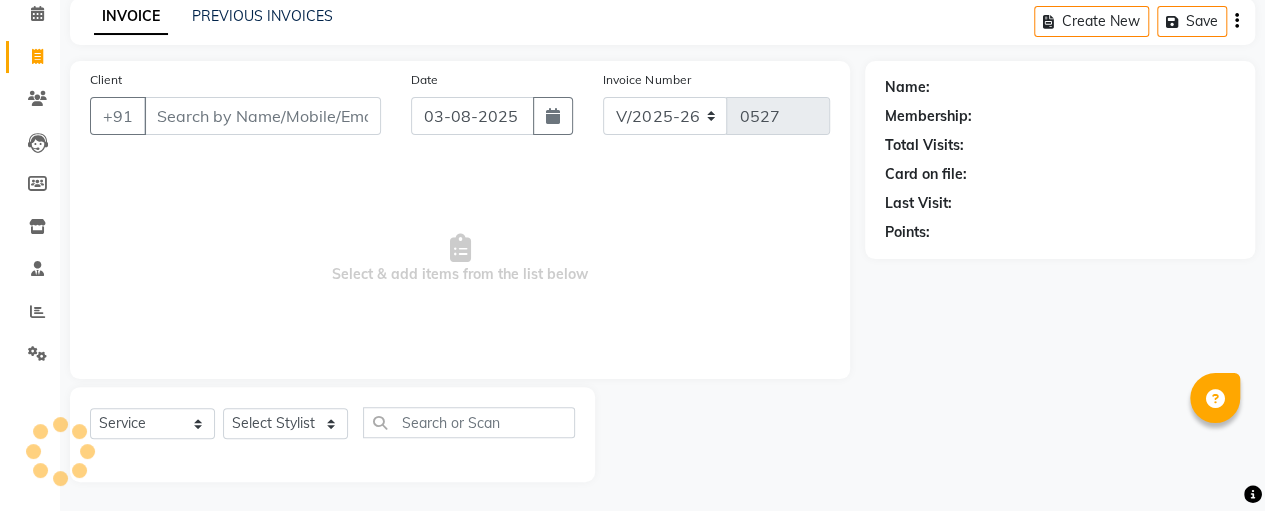 select on "package" 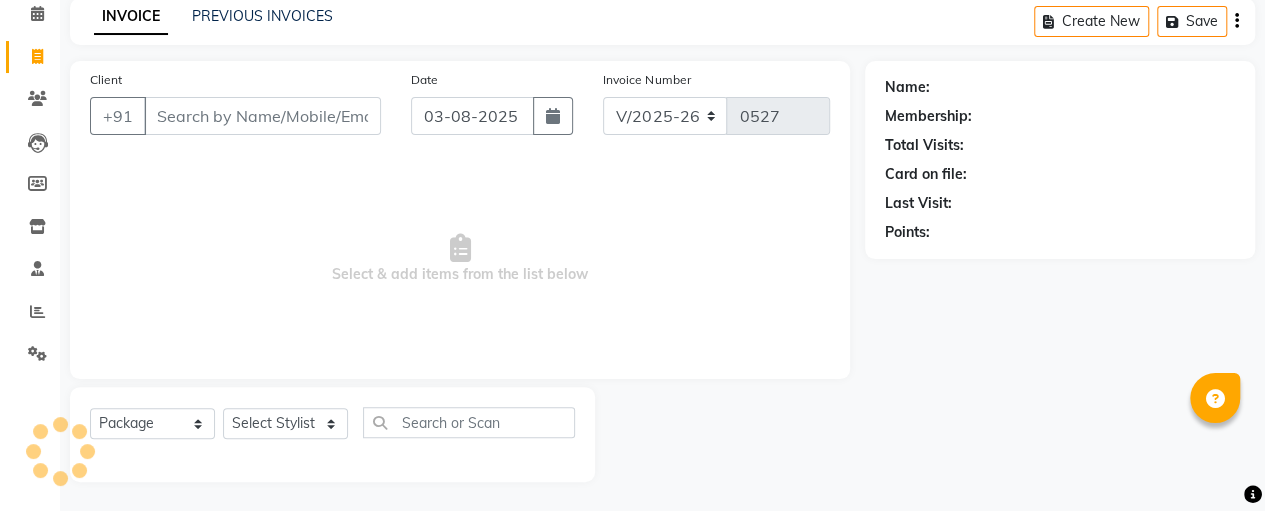 select on "70473" 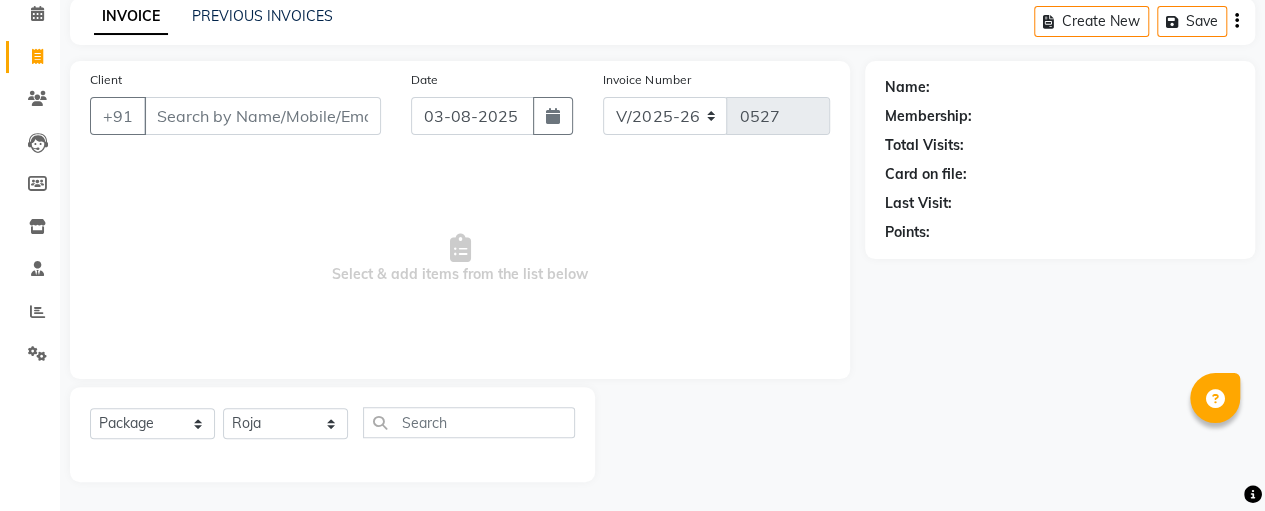click on "Client" at bounding box center [262, 116] 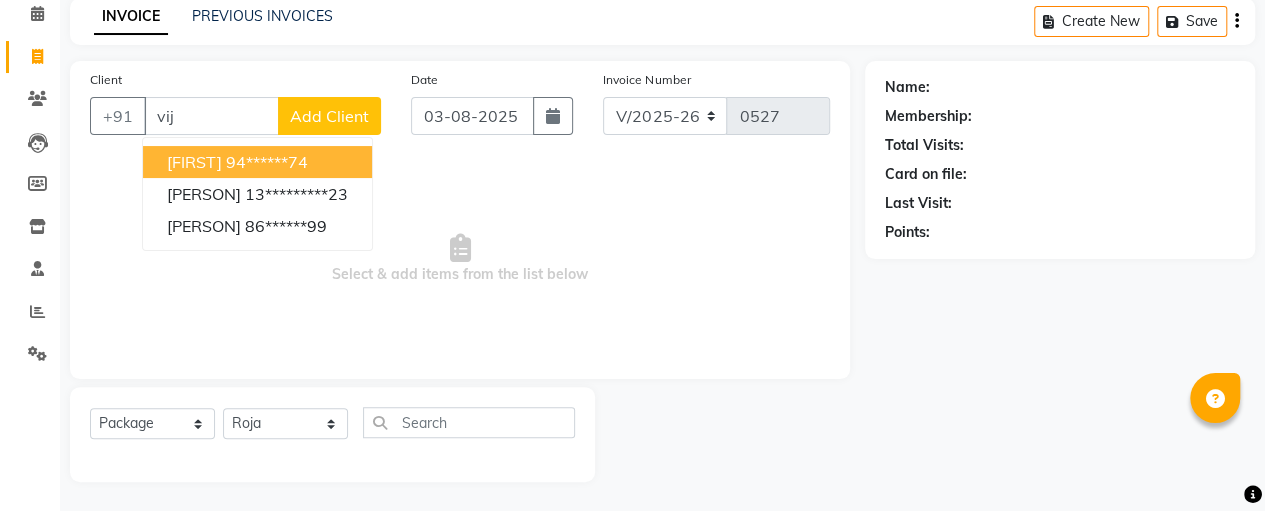 click on "94******74" at bounding box center [267, 162] 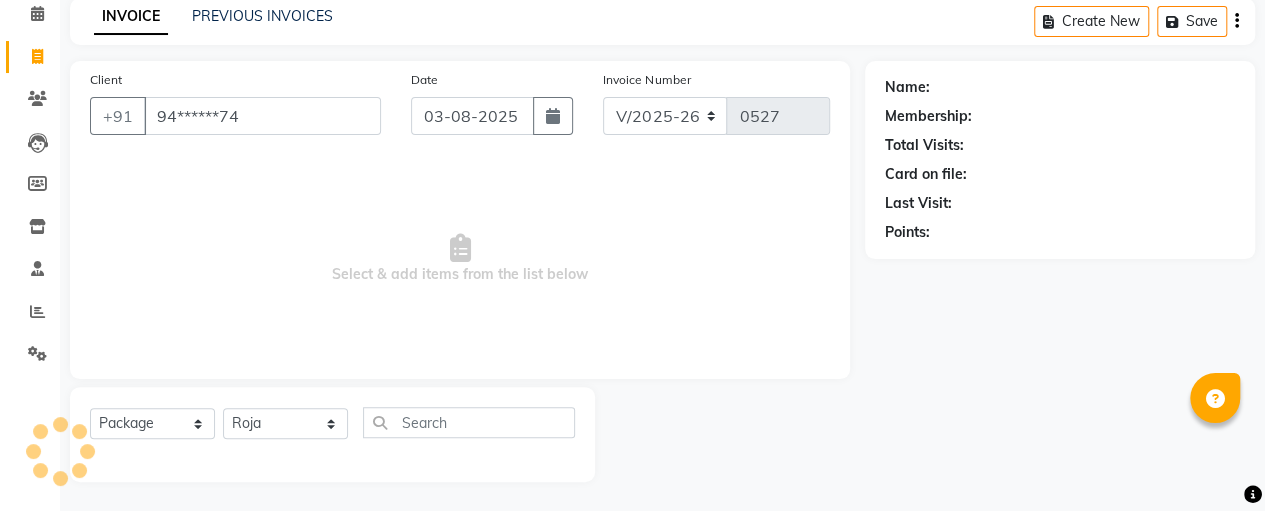 type on "94******74" 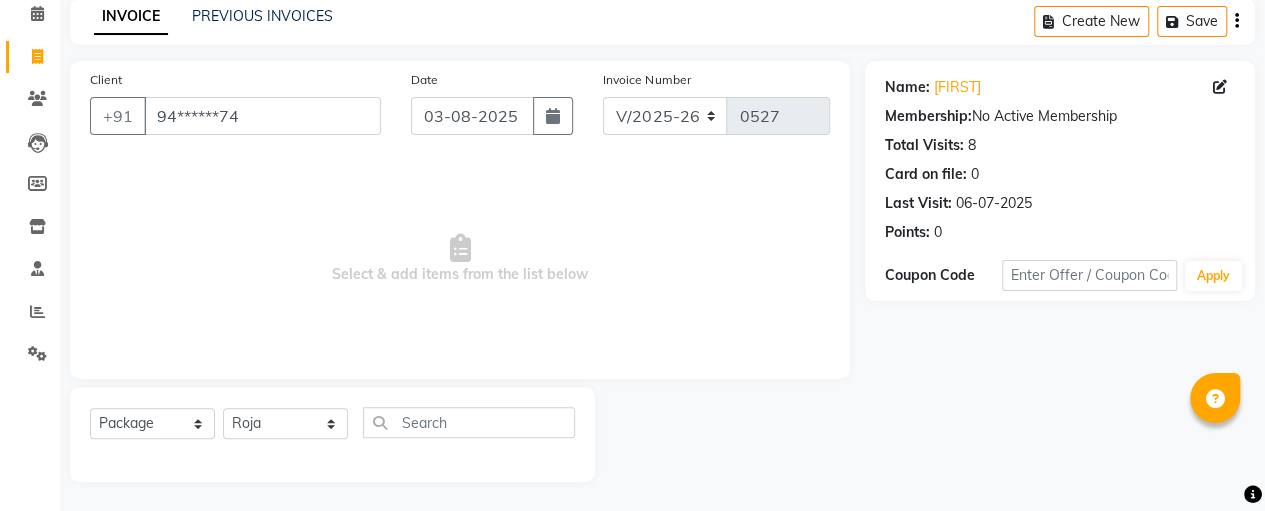 click on "Select  Service  Product  Membership  Package Voucher Prepaid Gift Card  Select Stylist [PERSON] [PERSON] [PERSON] [PERSON] [PERSON]" 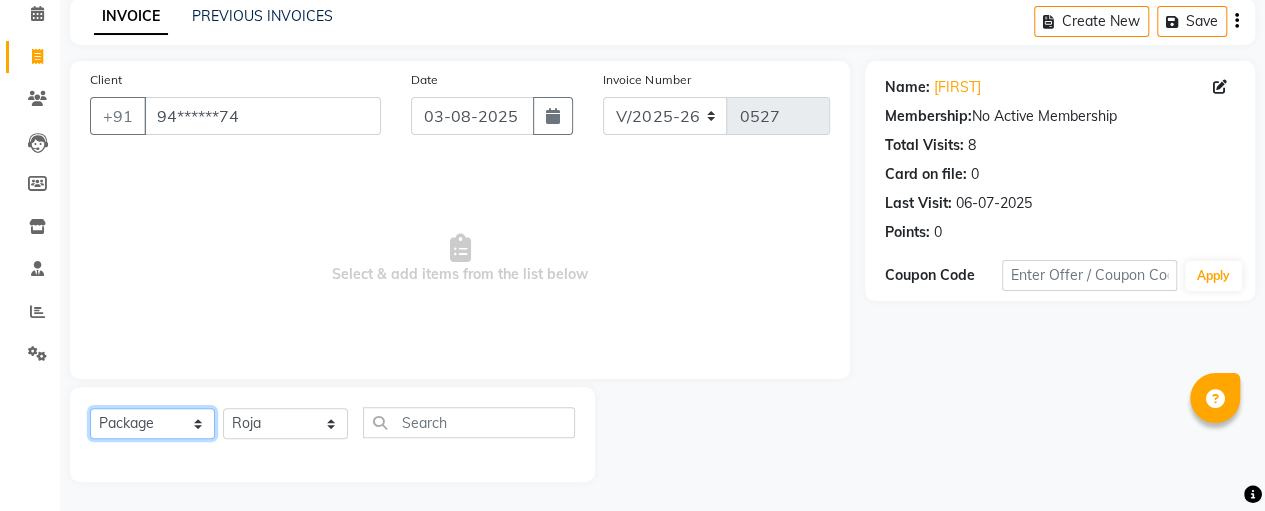 click on "Select  Service  Product  Membership  Package Voucher Prepaid Gift Card" 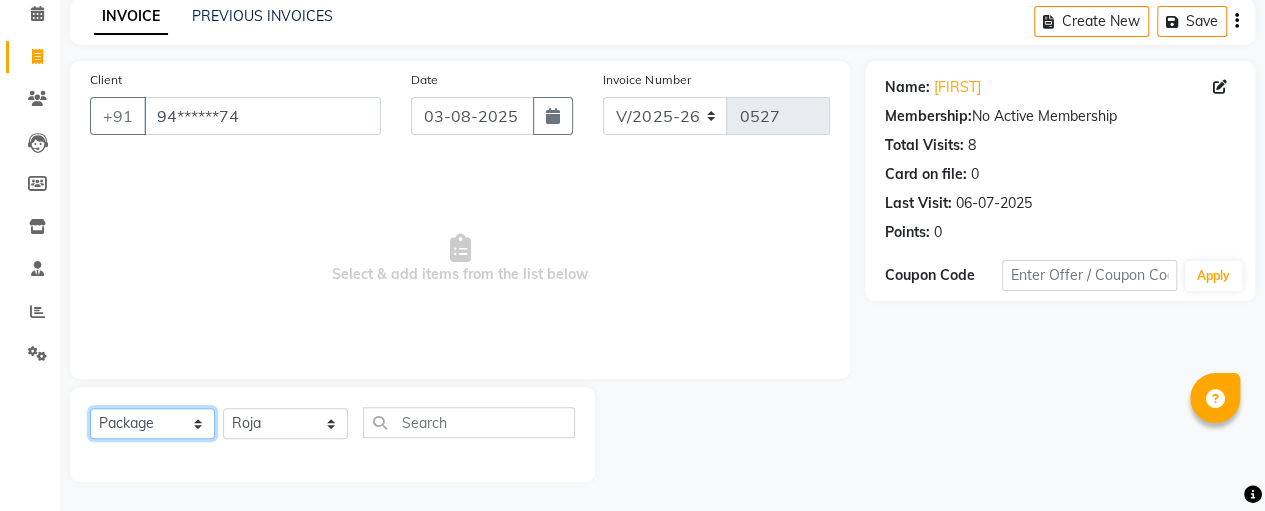 select on "service" 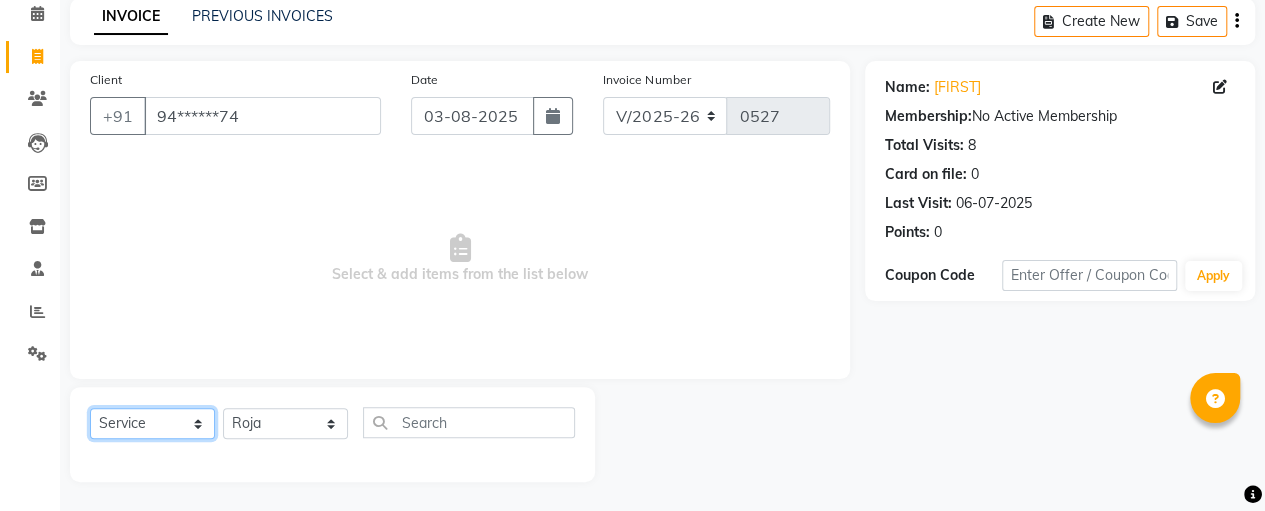 click on "Select  Service  Product  Membership  Package Voucher Prepaid Gift Card" 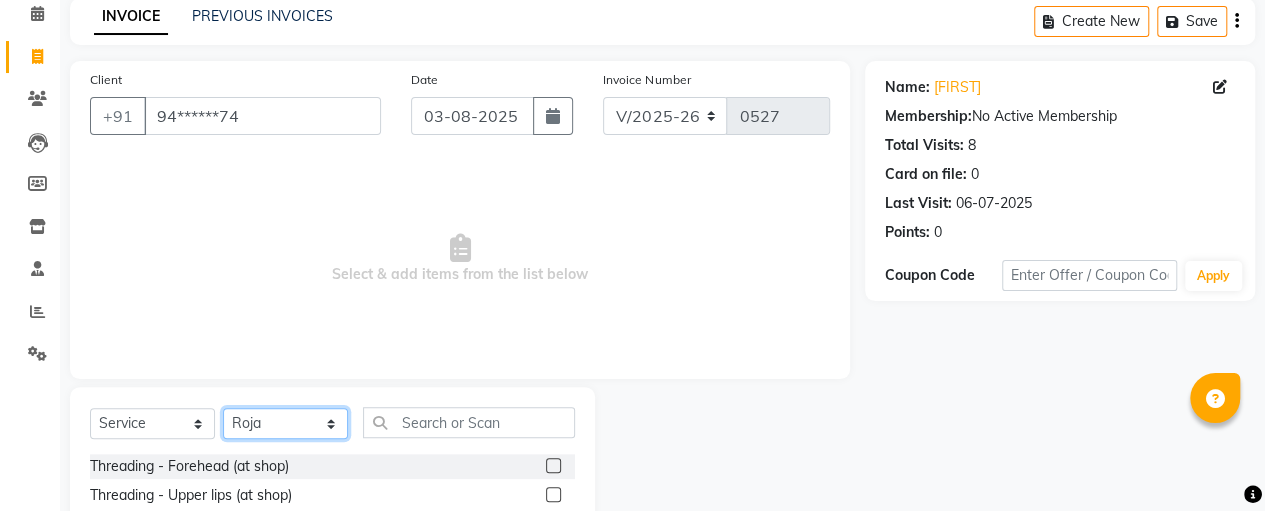 click on "Select Stylist [PERSON] [PERSON] [PERSON] [PERSON] [PERSON]" 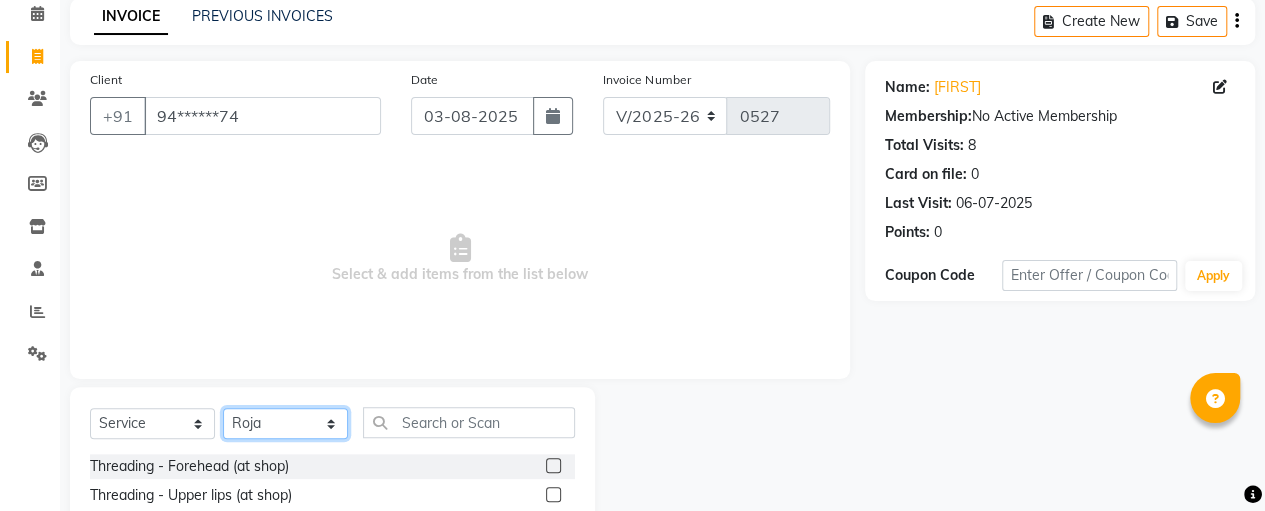 click on "Select Stylist [PERSON] [PERSON] [PERSON] [PERSON] [PERSON]" 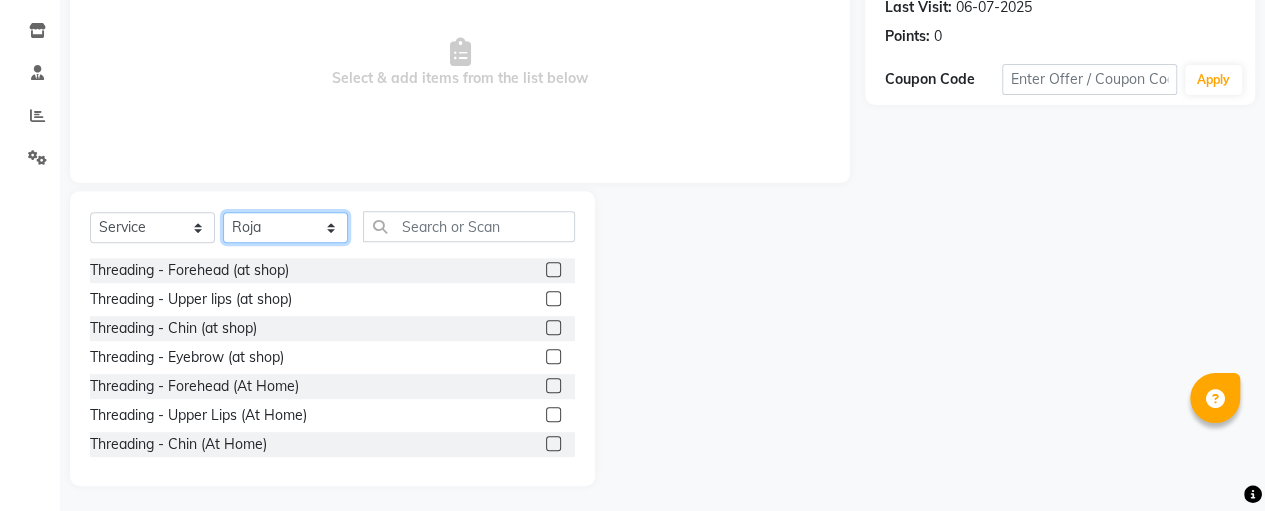 scroll, scrollTop: 289, scrollLeft: 0, axis: vertical 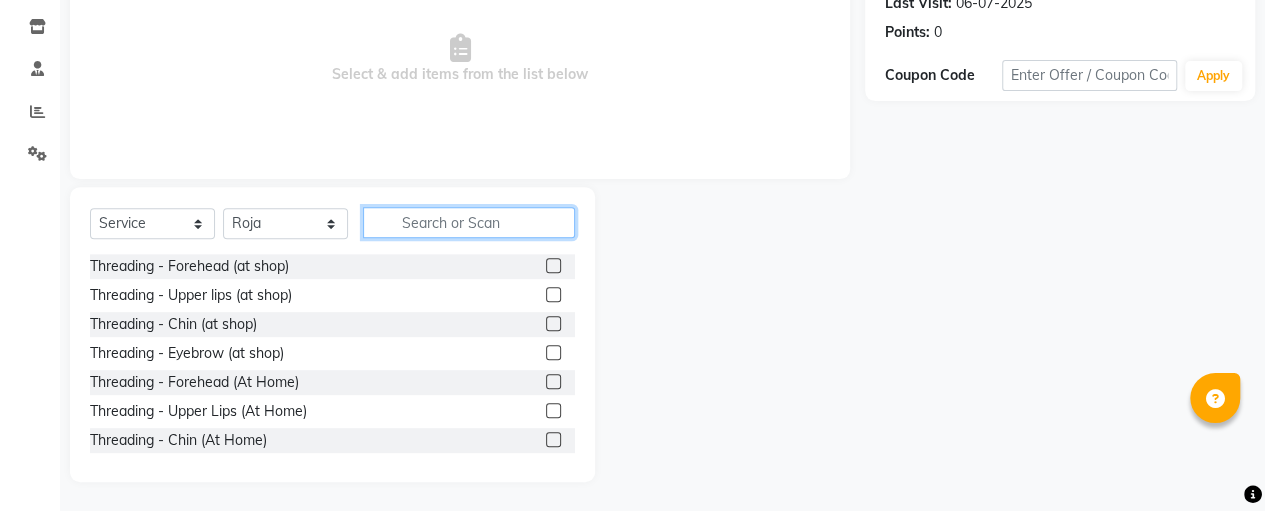 click 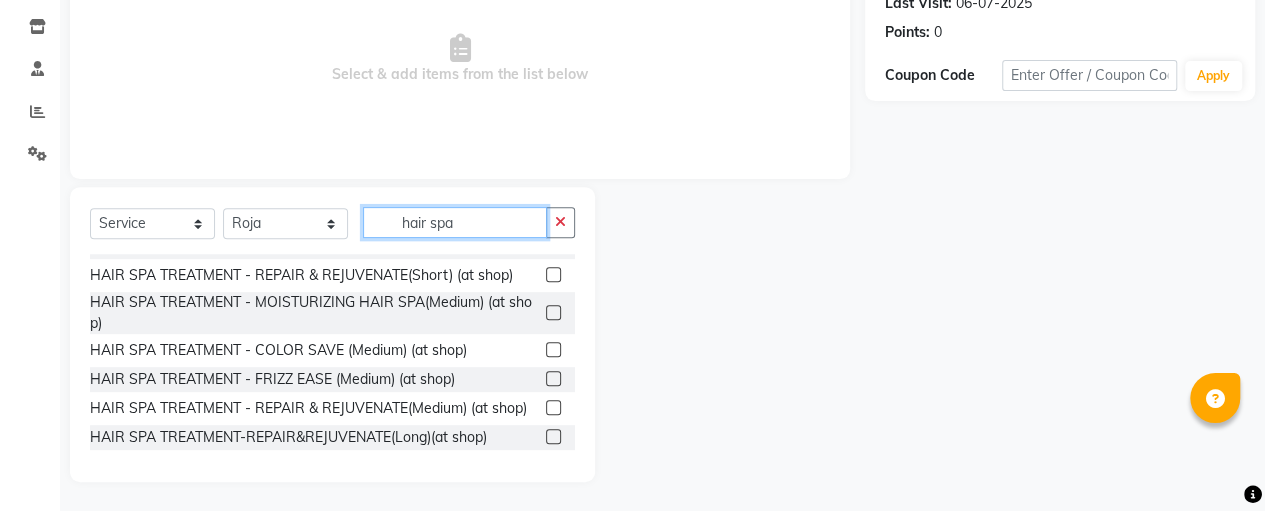 scroll, scrollTop: 0, scrollLeft: 0, axis: both 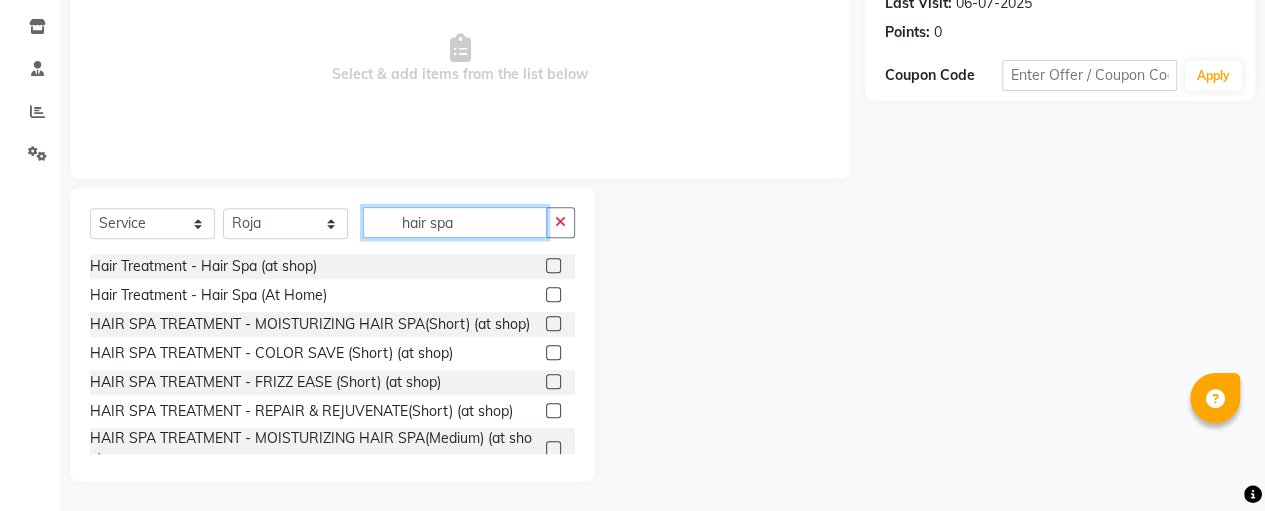 type on "hair spa" 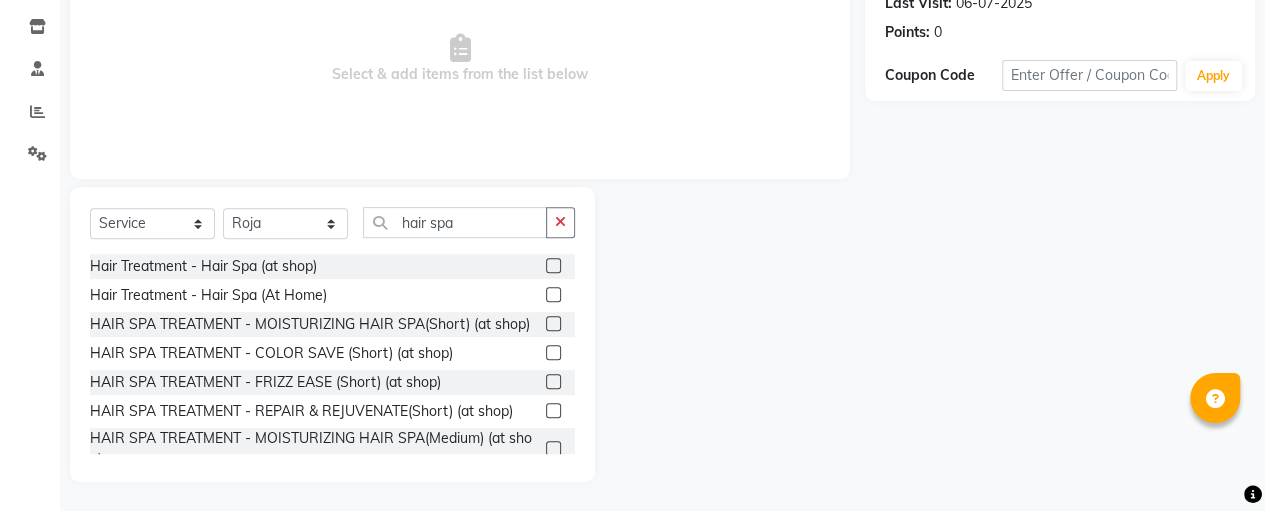 click 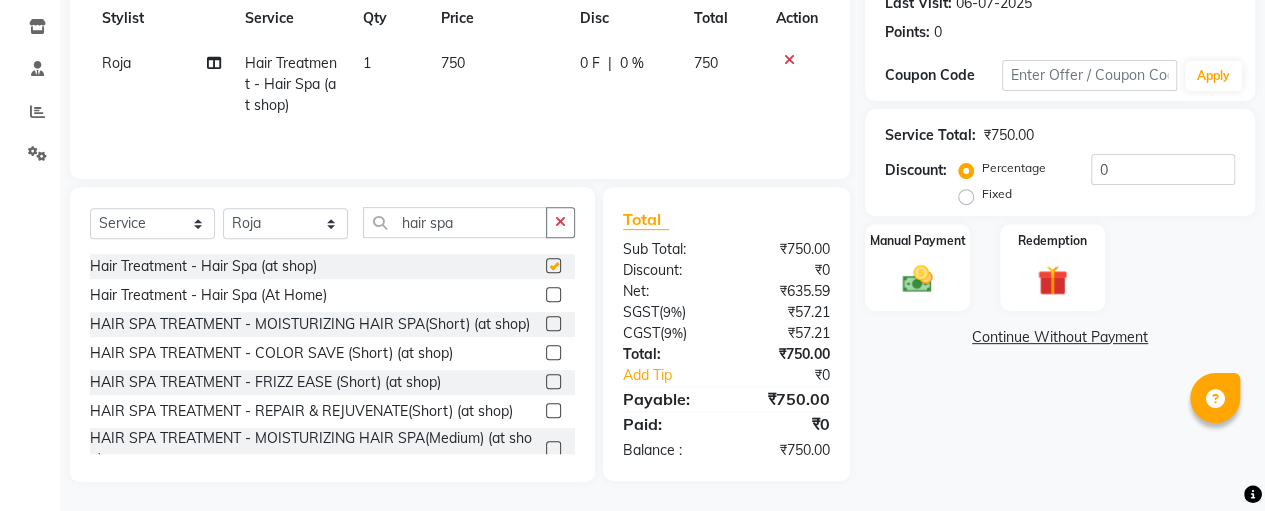 checkbox on "false" 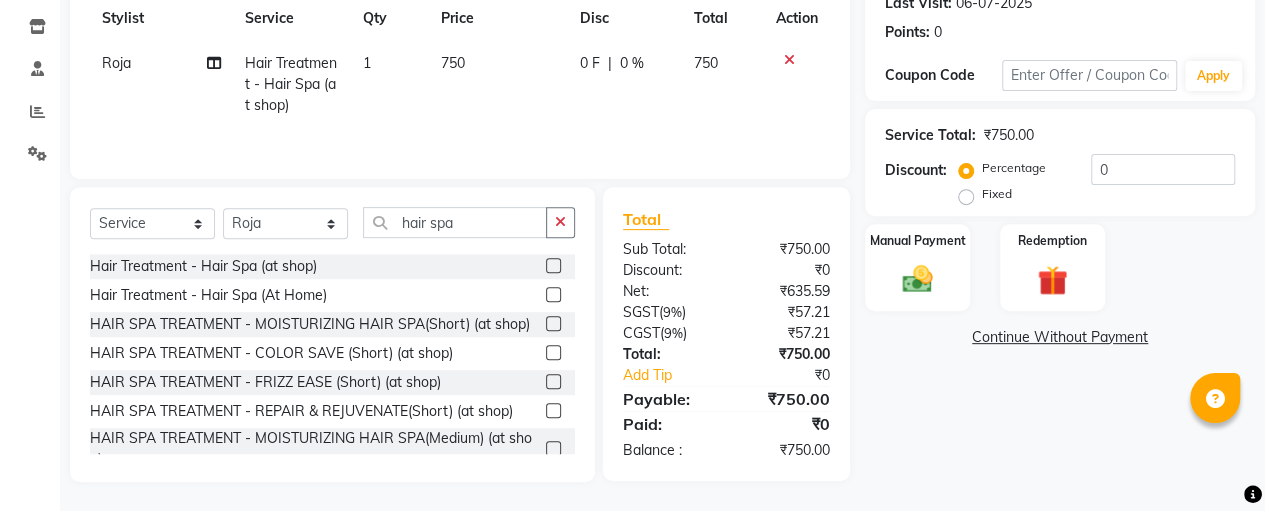 click on "750" 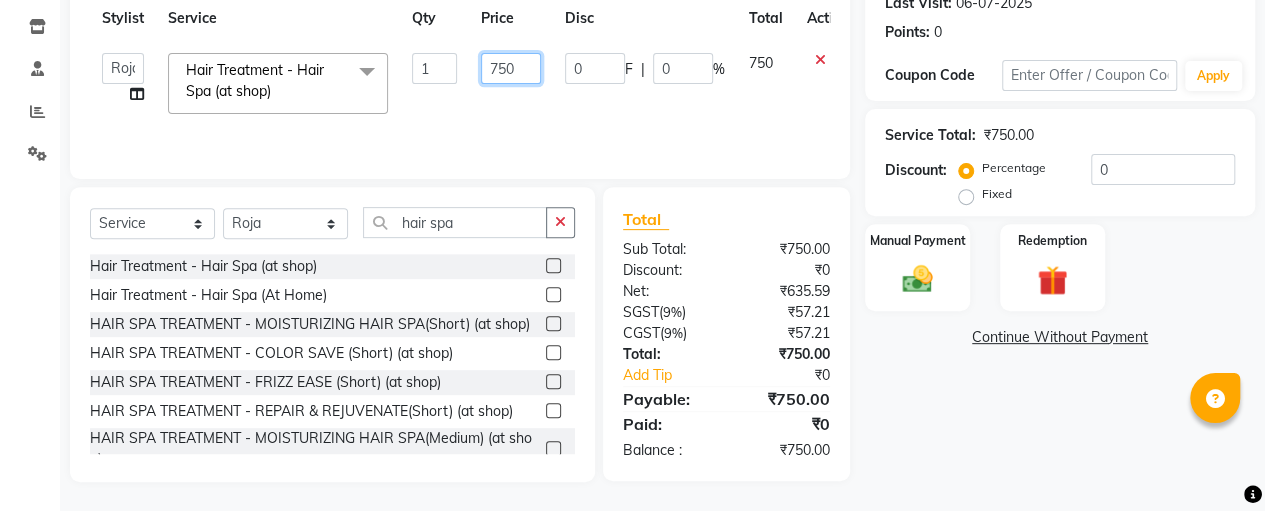 click on "750" 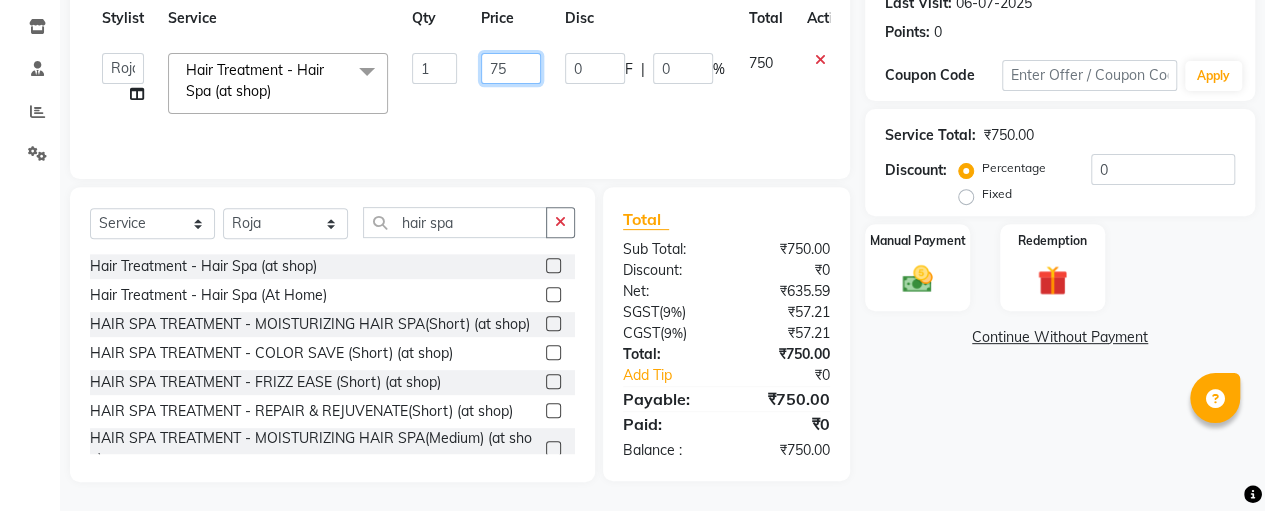 type on "7" 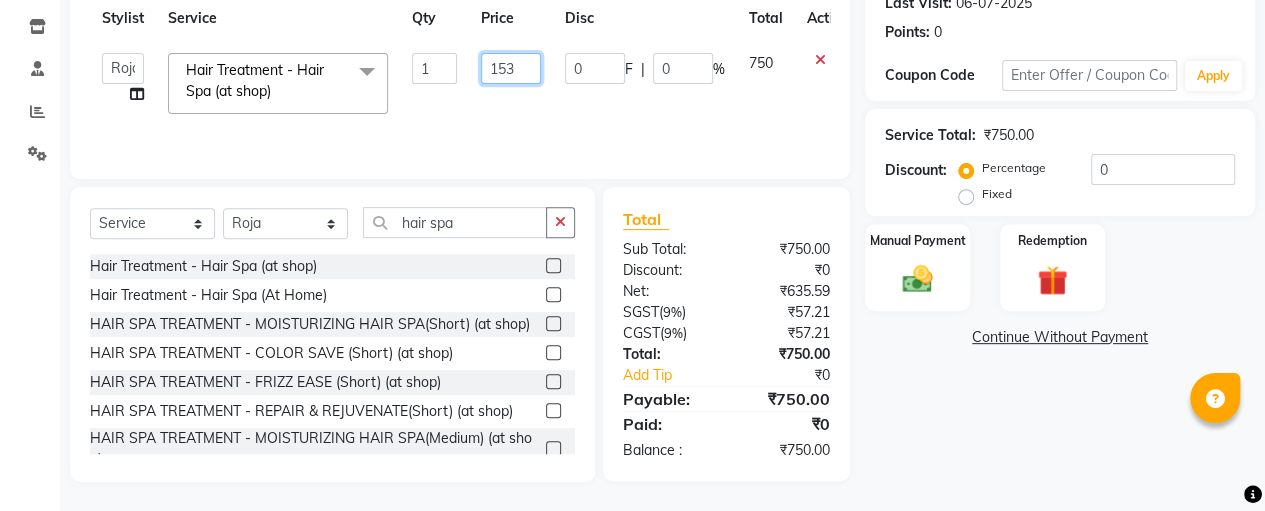 type on "1530" 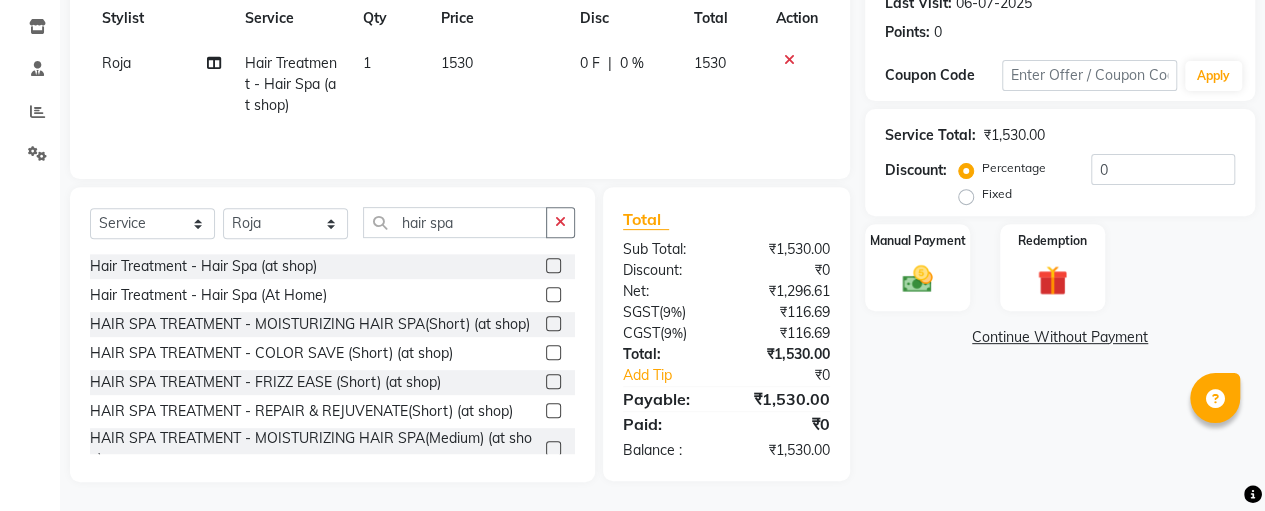 click on "[PERSON] [SERVICE] - [SERVICE] ([LOCATION]) 1 1530 0 F | 0 % 1530" 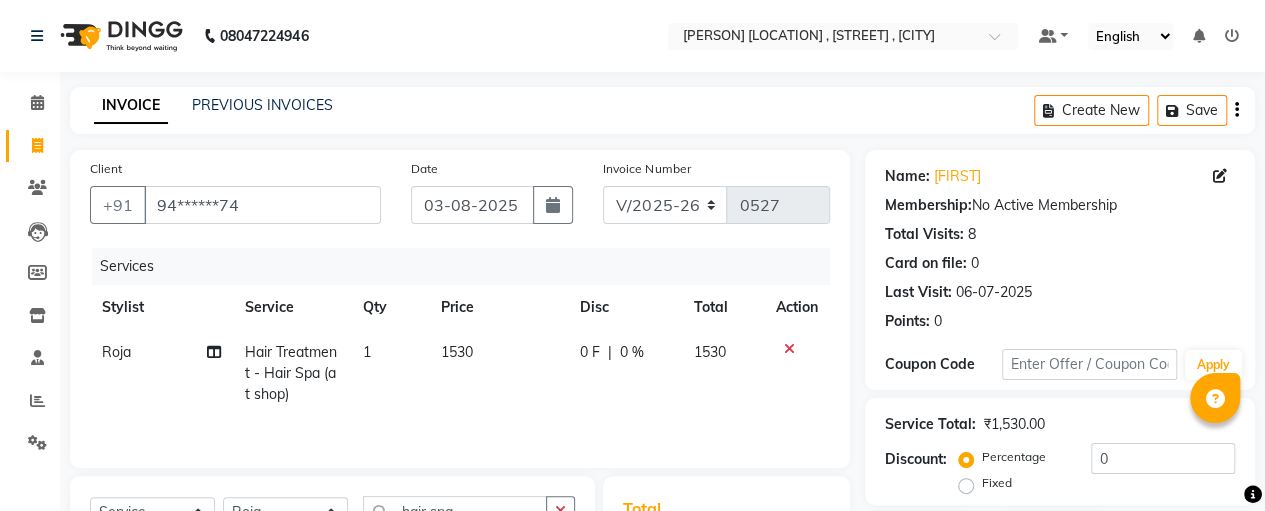 click 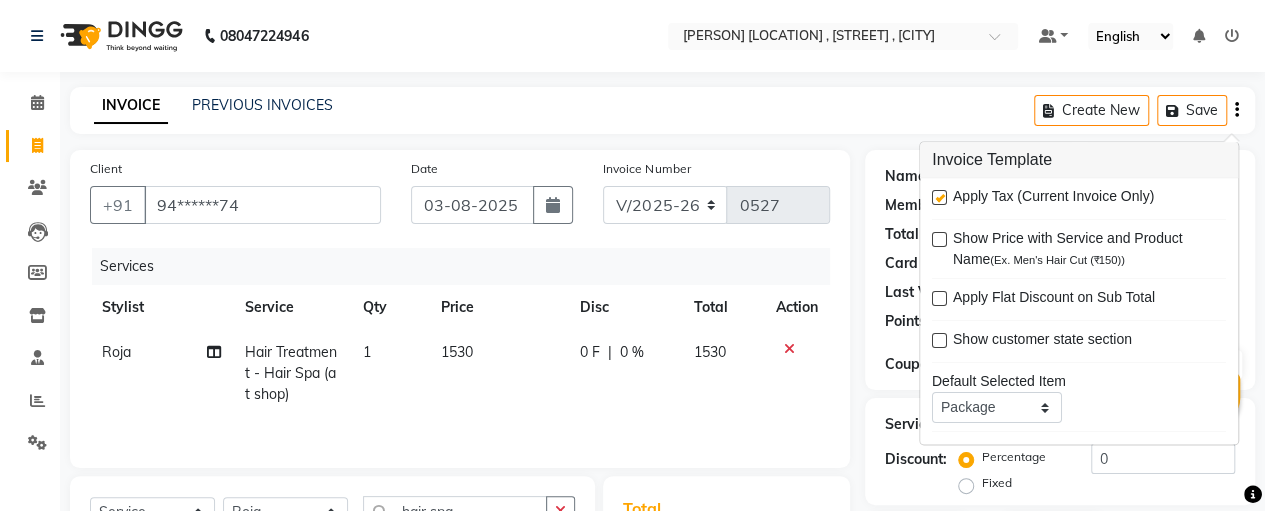 click at bounding box center [939, 198] 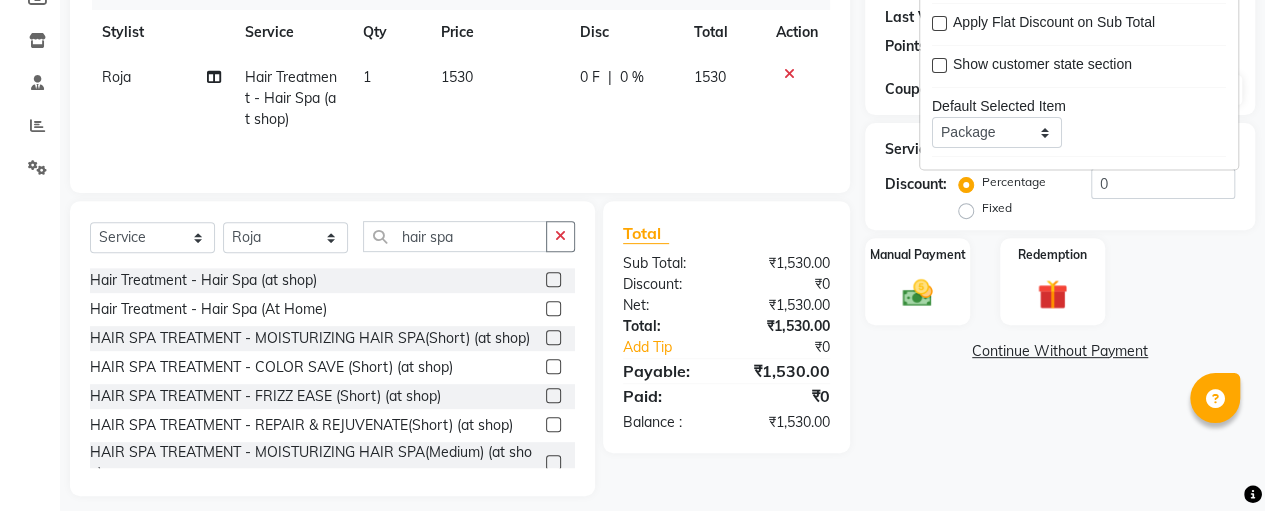 scroll, scrollTop: 277, scrollLeft: 0, axis: vertical 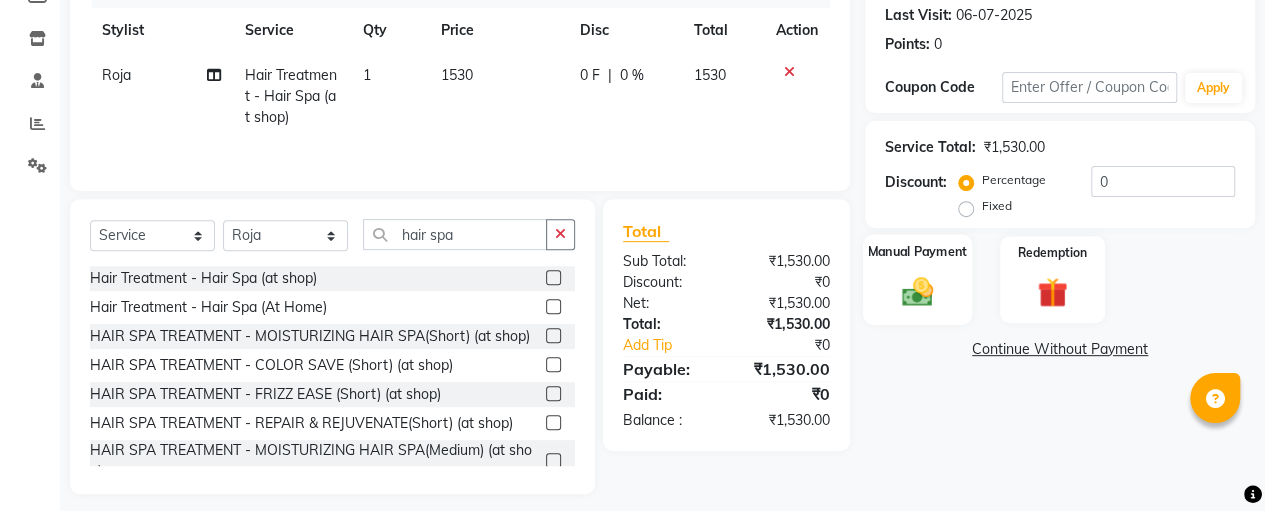 click 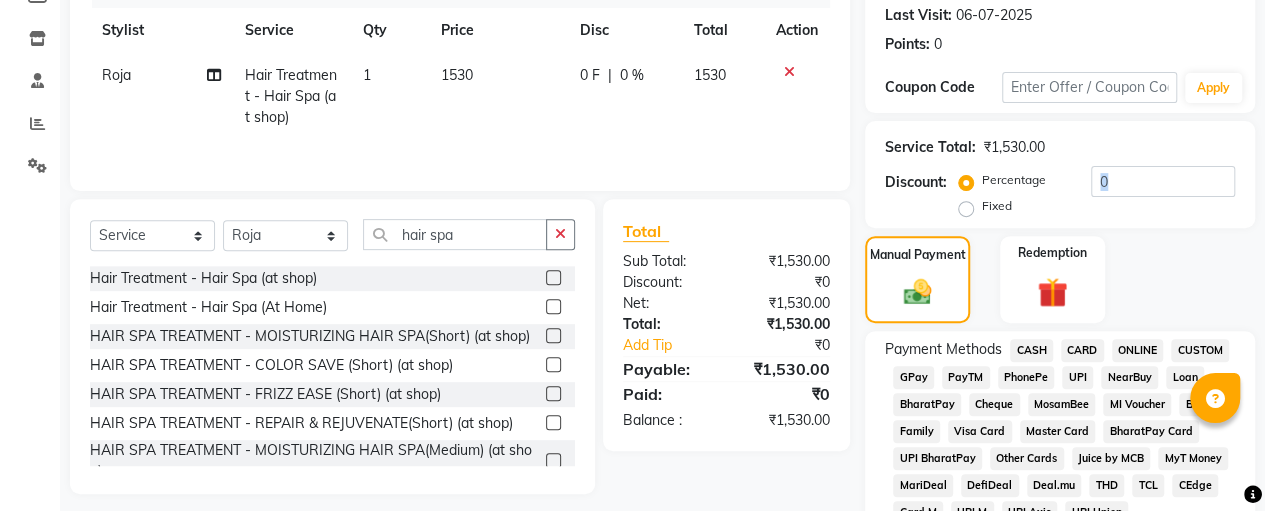 drag, startPoint x: 928, startPoint y: 273, endPoint x: 1273, endPoint y: 221, distance: 348.89682 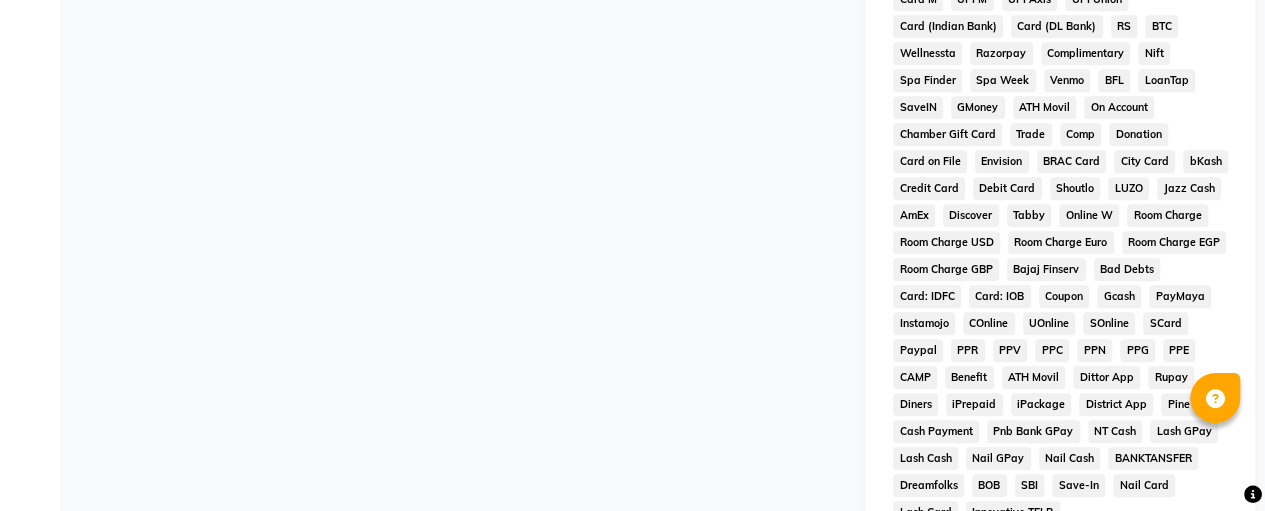 scroll, scrollTop: 968, scrollLeft: 0, axis: vertical 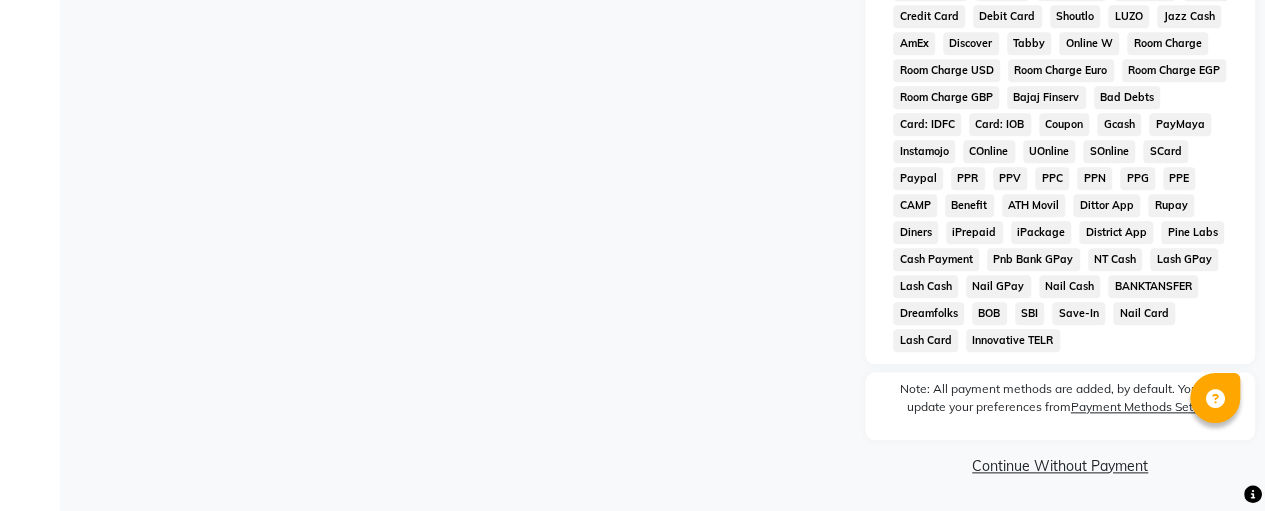 click on "Continue Without Payment" 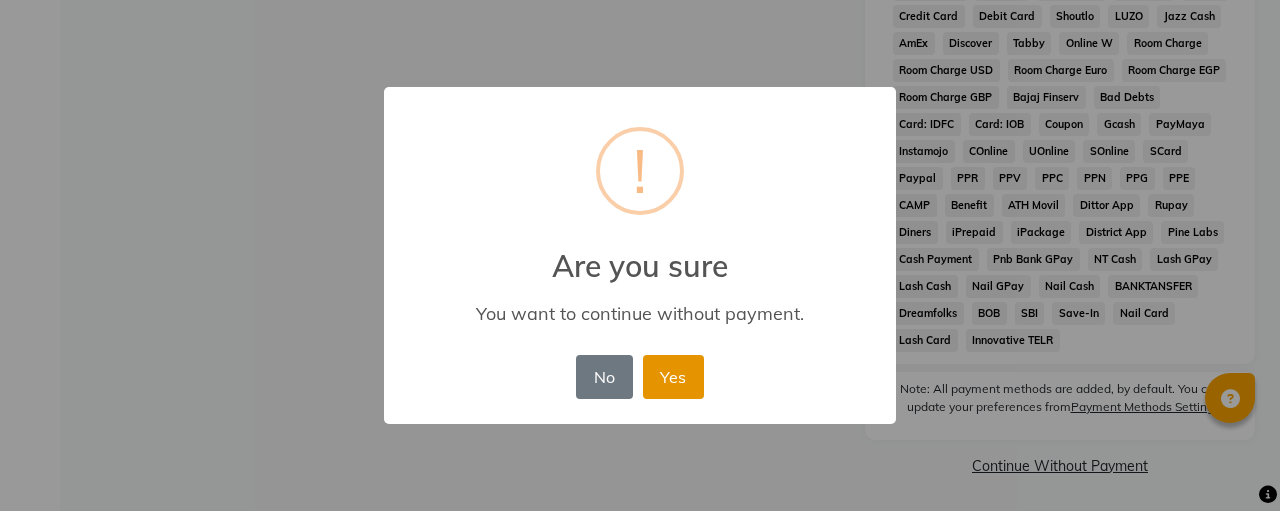 click on "Yes" at bounding box center [673, 377] 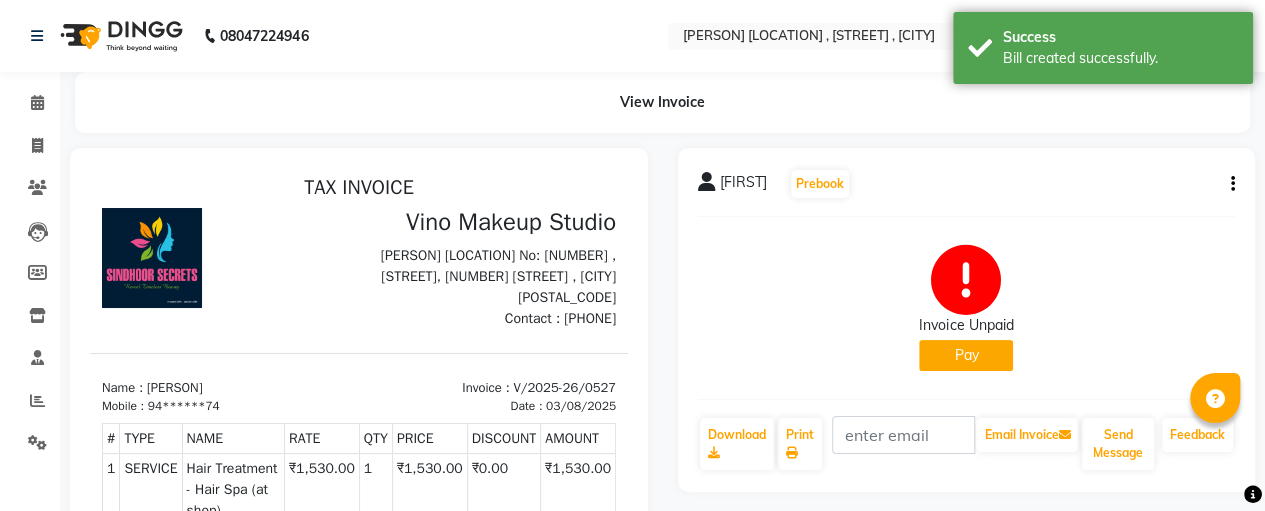 scroll, scrollTop: 0, scrollLeft: 0, axis: both 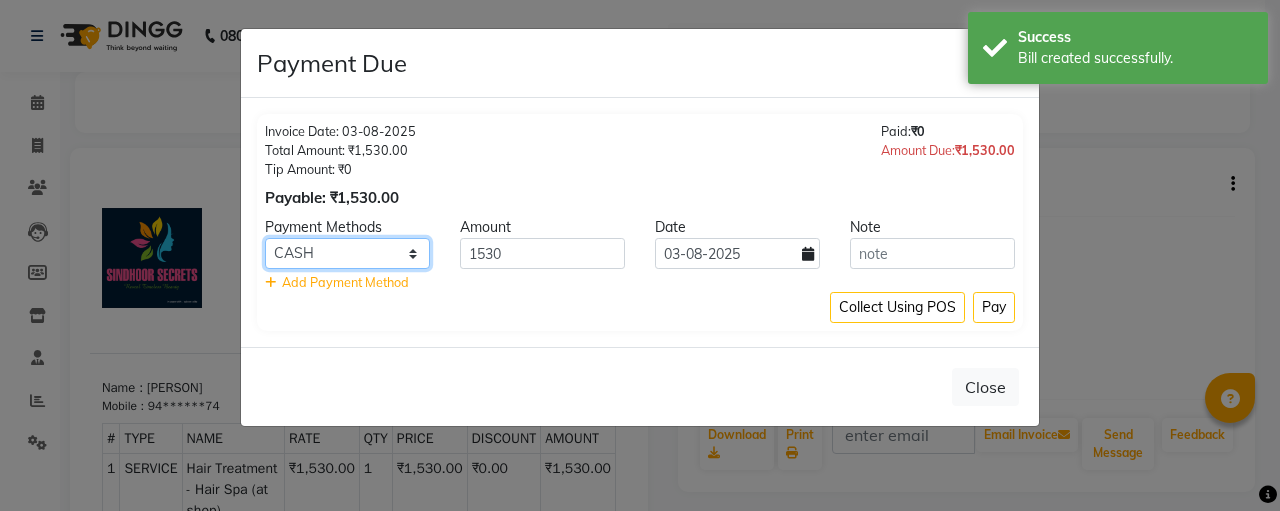 click on "CASH CARD ONLINE CUSTOM GPay PayTM PhonePe UPI NearBuy Loan BharatPay Cheque MosamBee MI Voucher Bank Family Visa Card Master Card BharatPay Card UPI BharatPay Other Cards Juice by MCB MyT Money MariDeal DefiDeal Deal.mu THD TCL CEdge Card M UPI M UPI Axis UPI Union Card (Indian Bank) Card (DL Bank) RS BTC Wellnessta Razorpay Complimentary Nift Spa Finder Spa Week Venmo BFL LoanTap SaveIN GMoney ATH Movil On Account Chamber Gift Card Trade Comp Donation Card on File Envision BRAC Card City Card bKash Credit Card Debit Card Shoutlo LUZO Jazz Cash AmEx Discover Tabby Online W Room Charge Room Charge USD Room Charge Euro Room Charge EGP Room Charge GBP Bajaj Finserv Bad Debts Card: IDFC Card: IOB Coupon Gcash PayMaya Instamojo COnline UOnline SOnline SCard Paypal PPR PPV PPC PPN PPG PPE CAMP Benefit ATH Movil Dittor App Rupay Diners iPrepaid iPackage District App Pine Labs Cash Payment Pnb Bank GPay NT Cash Lash GPay Lash Cash Nail GPay Nail Cash BANKTANSFER Dreamfolks BOB SBI Save-In Nail Card Lash Card" 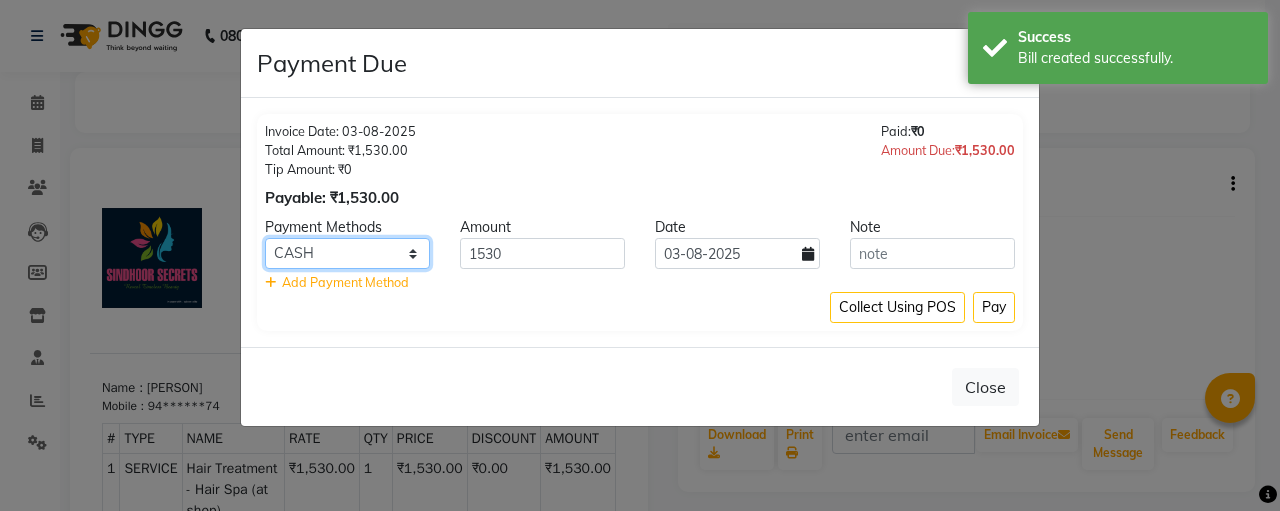 select on "8" 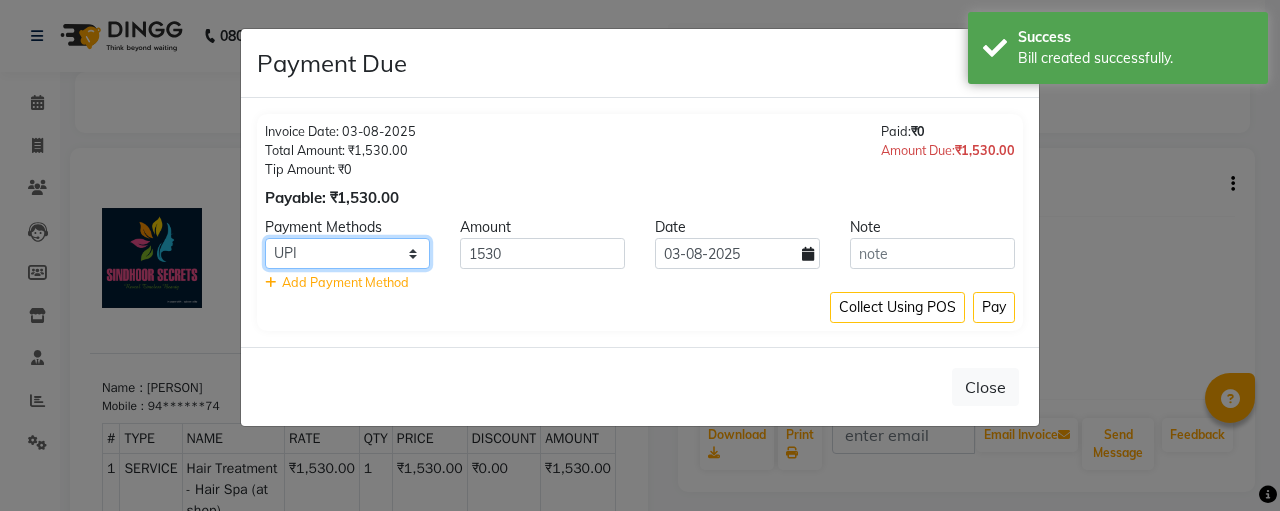 click on "CASH CARD ONLINE CUSTOM GPay PayTM PhonePe UPI NearBuy Loan BharatPay Cheque MosamBee MI Voucher Bank Family Visa Card Master Card BharatPay Card UPI BharatPay Other Cards Juice by MCB MyT Money MariDeal DefiDeal Deal.mu THD TCL CEdge Card M UPI M UPI Axis UPI Union Card (Indian Bank) Card (DL Bank) RS BTC Wellnessta Razorpay Complimentary Nift Spa Finder Spa Week Venmo BFL LoanTap SaveIN GMoney ATH Movil On Account Chamber Gift Card Trade Comp Donation Card on File Envision BRAC Card City Card bKash Credit Card Debit Card Shoutlo LUZO Jazz Cash AmEx Discover Tabby Online W Room Charge Room Charge USD Room Charge Euro Room Charge EGP Room Charge GBP Bajaj Finserv Bad Debts Card: IDFC Card: IOB Coupon Gcash PayMaya Instamojo COnline UOnline SOnline SCard Paypal PPR PPV PPC PPN PPG PPE CAMP Benefit ATH Movil Dittor App Rupay Diners iPrepaid iPackage District App Pine Labs Cash Payment Pnb Bank GPay NT Cash Lash GPay Lash Cash Nail GPay Nail Cash BANKTANSFER Dreamfolks BOB SBI Save-In Nail Card Lash Card" 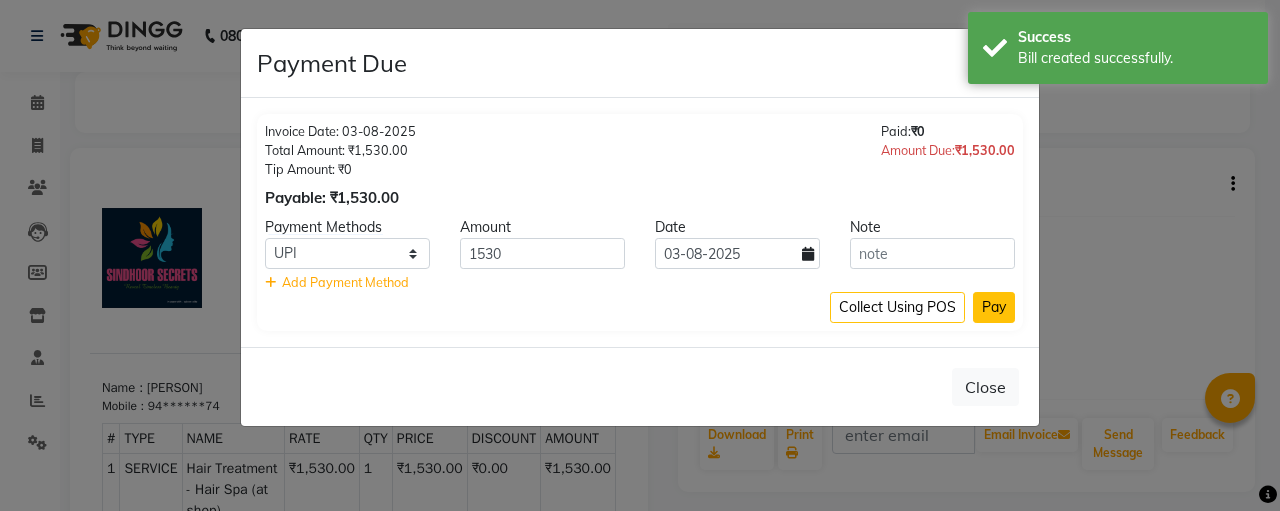 click on "Pay" 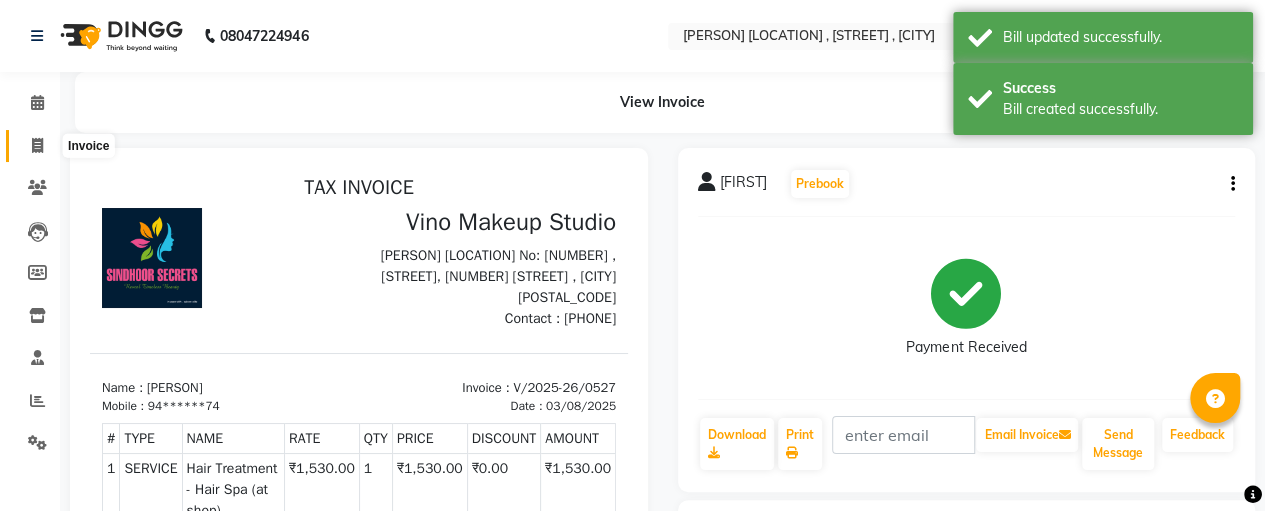 click 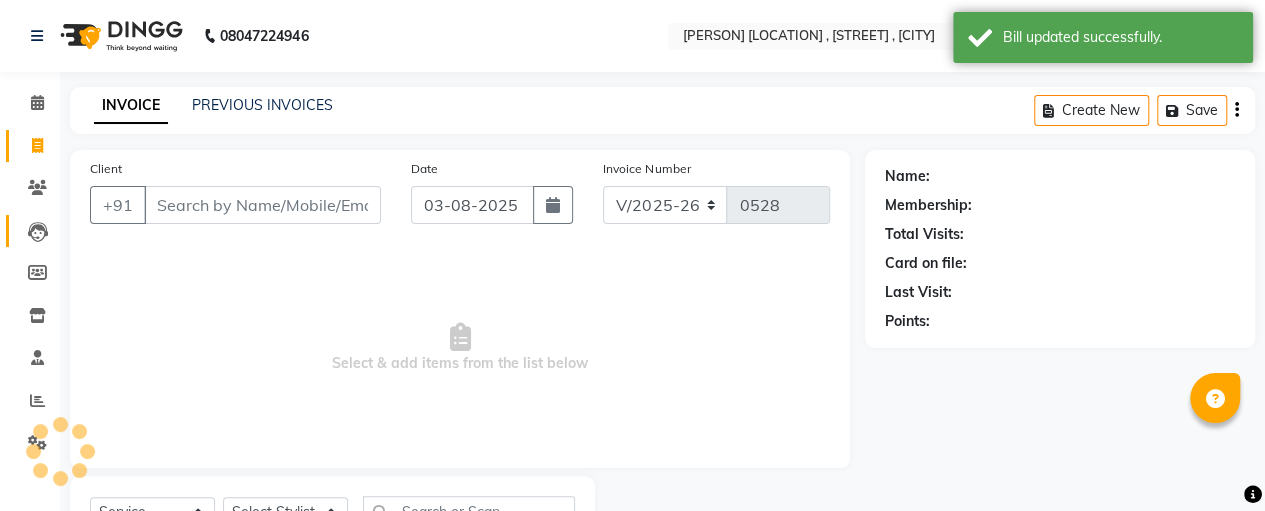 scroll, scrollTop: 89, scrollLeft: 0, axis: vertical 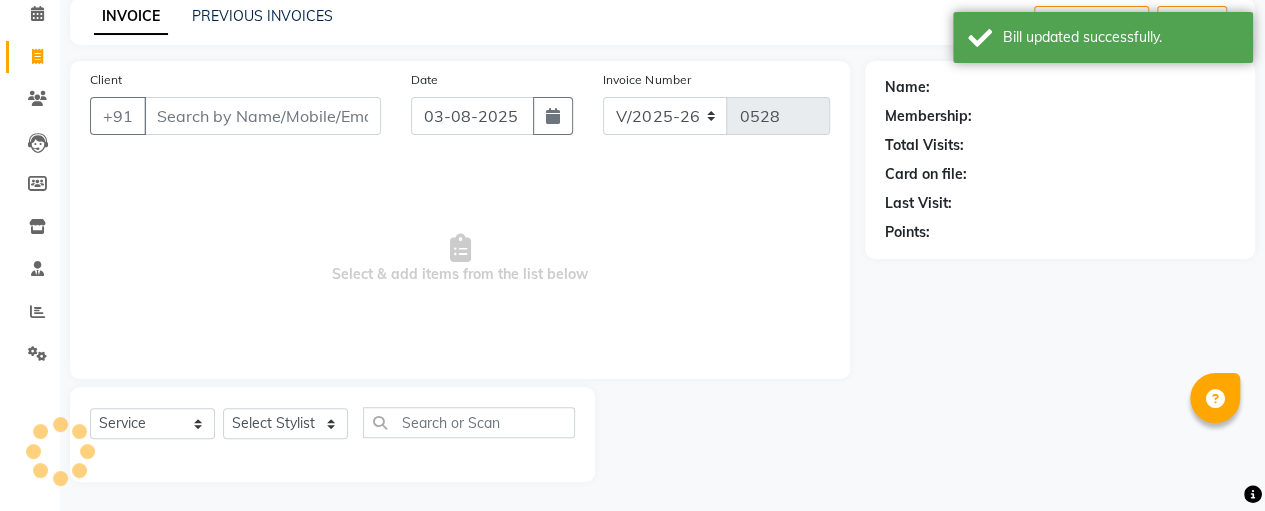 select on "package" 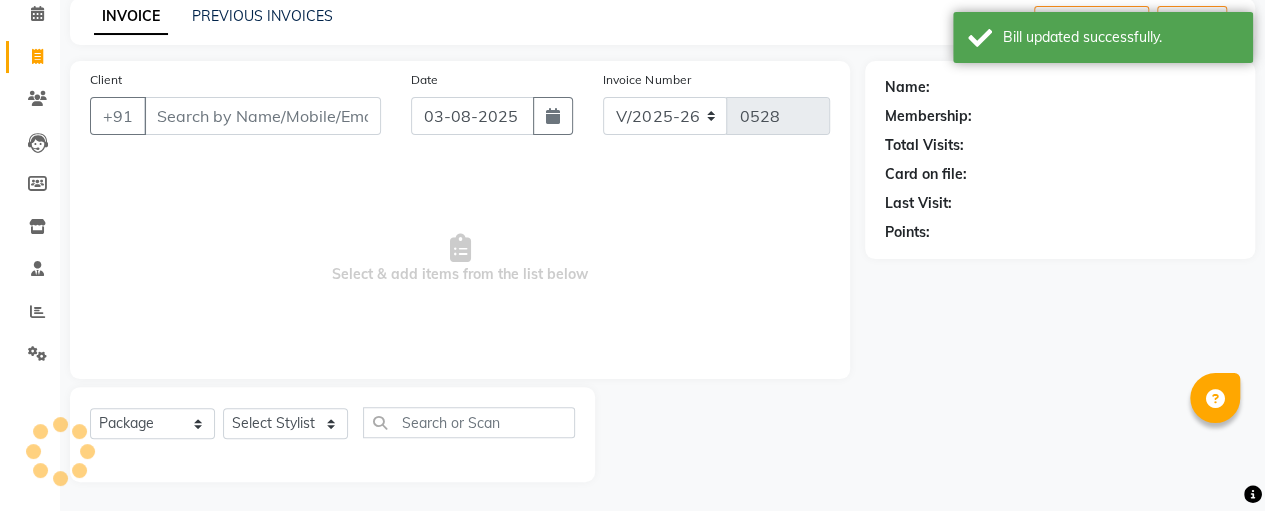 select on "70473" 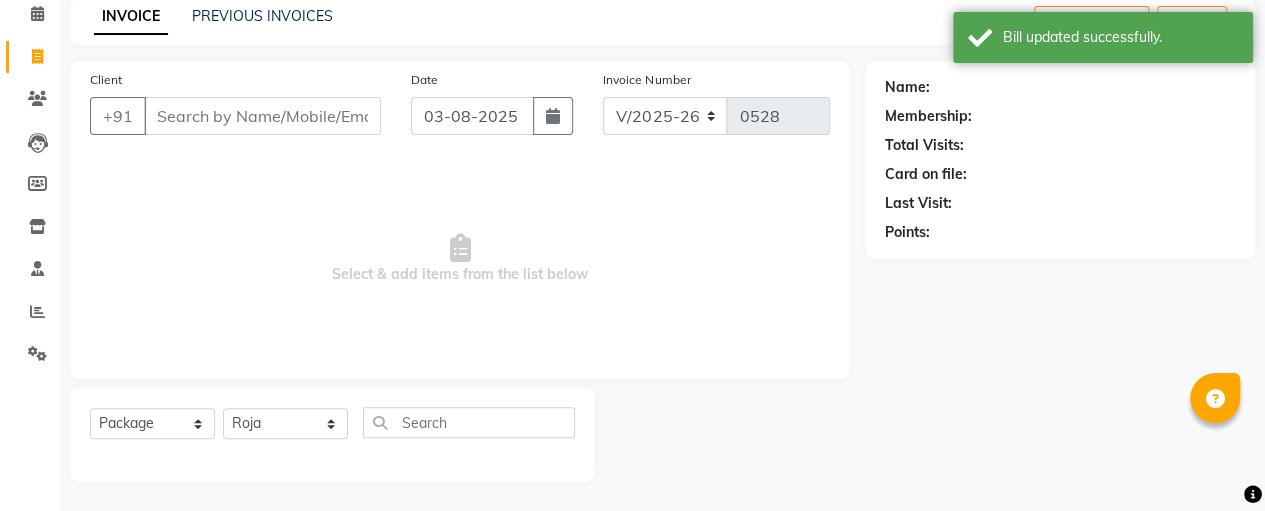 click on "Client" at bounding box center (262, 116) 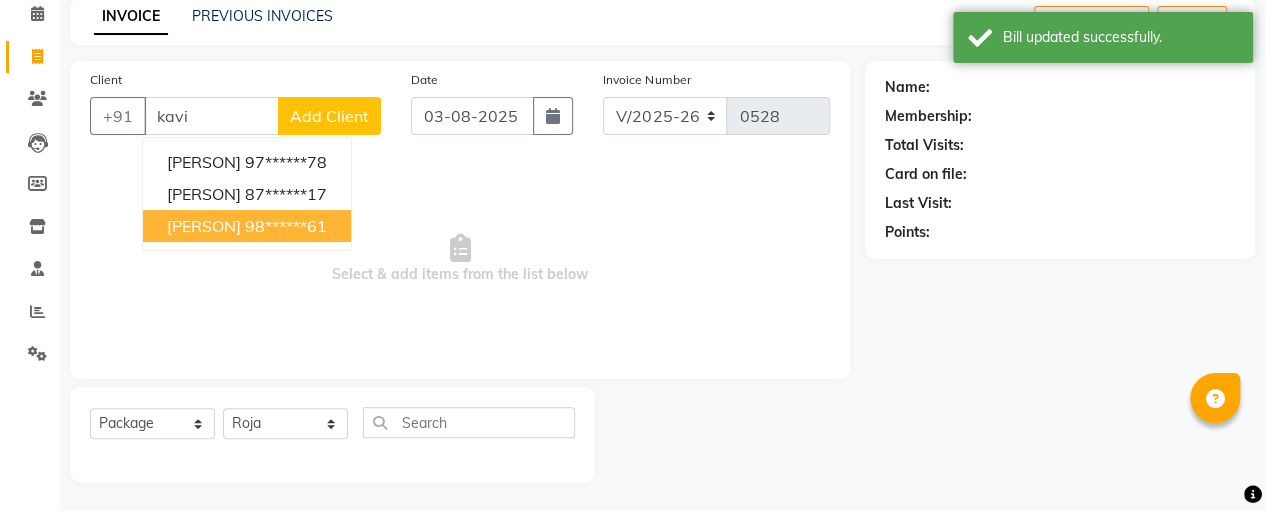 click on "[PERSON]" at bounding box center (204, 226) 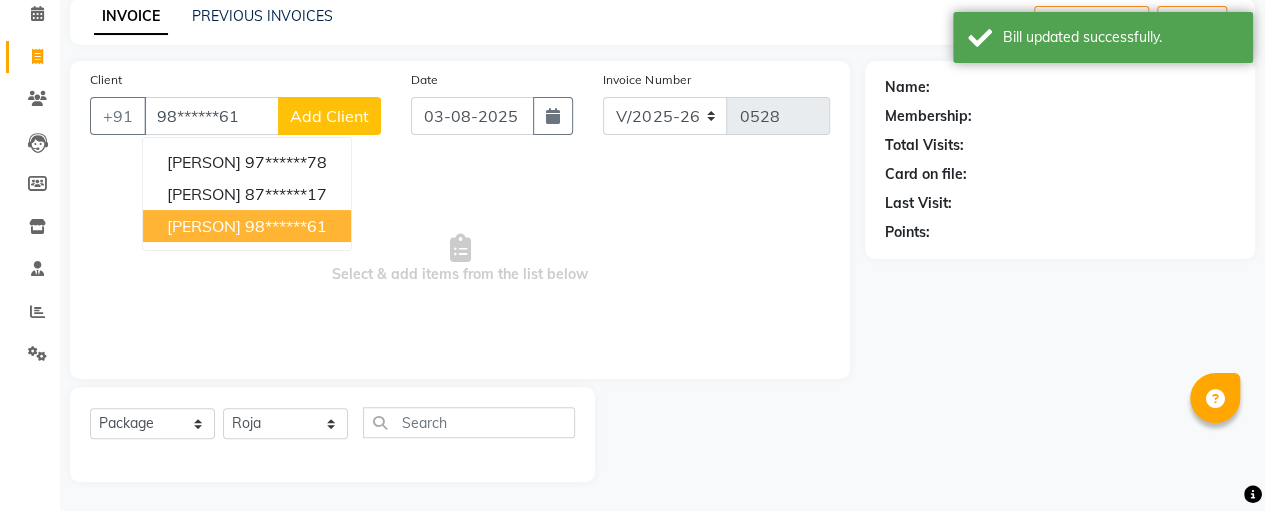 type on "98******61" 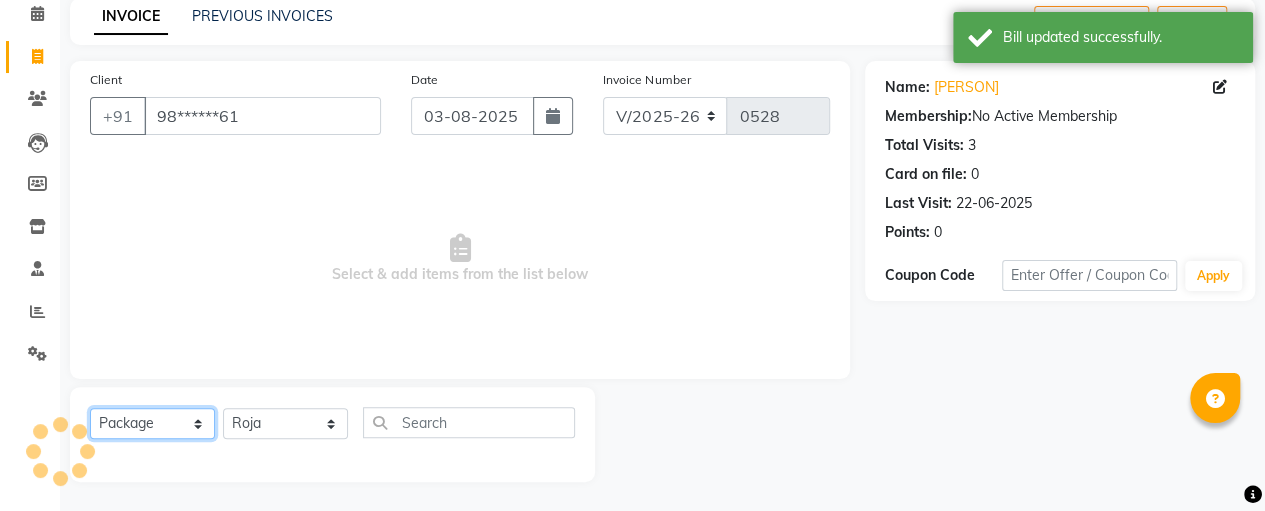 click on "Select  Service  Product  Membership  Package Voucher Prepaid Gift Card" 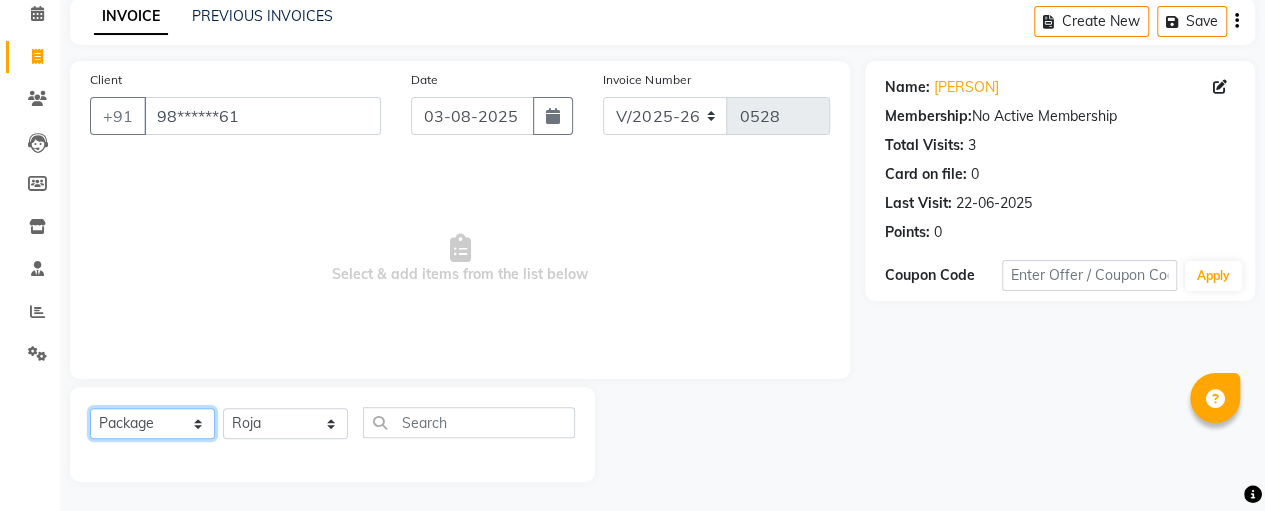 select on "service" 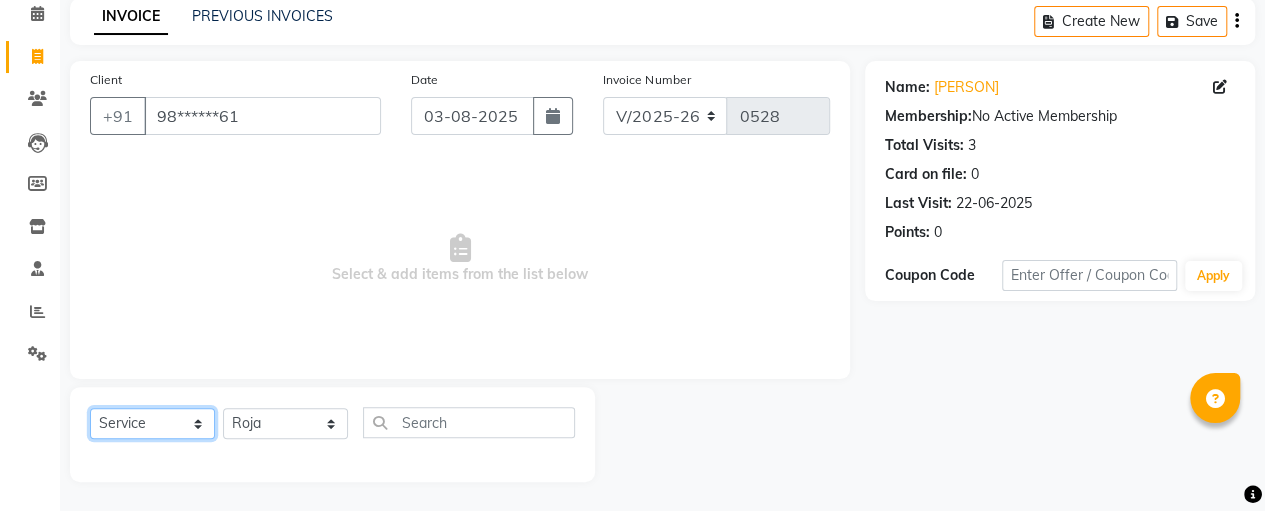 click on "Select  Service  Product  Membership  Package Voucher Prepaid Gift Card" 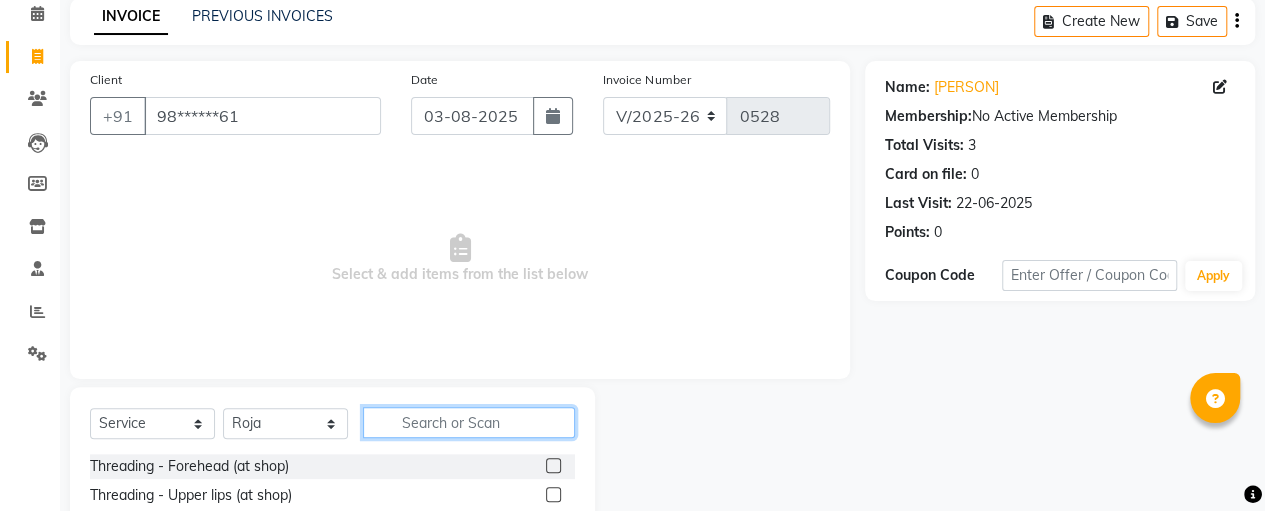 click 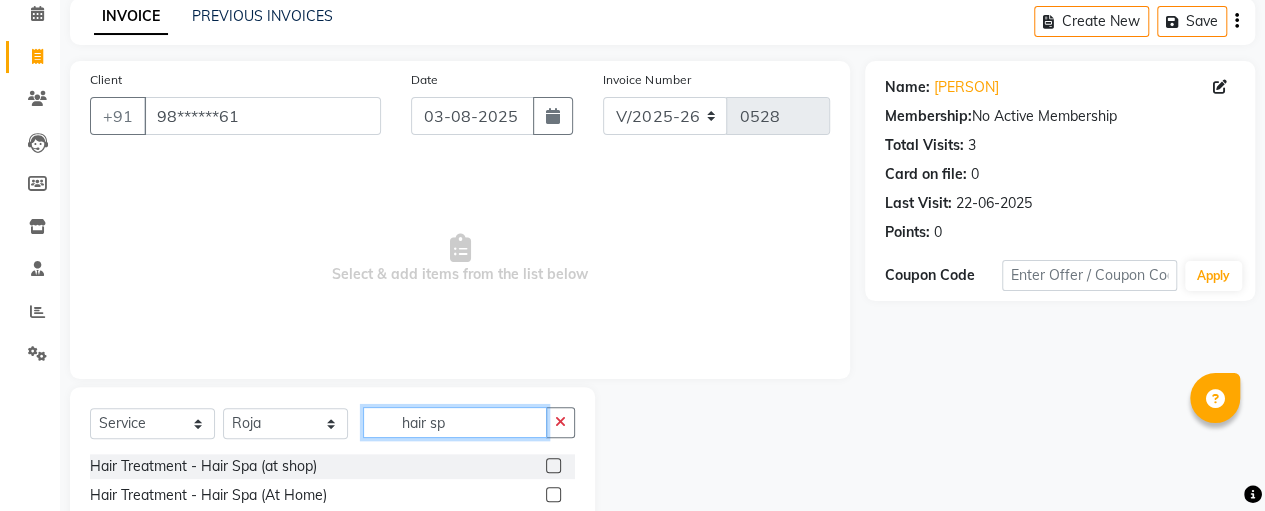 type on "hair sp" 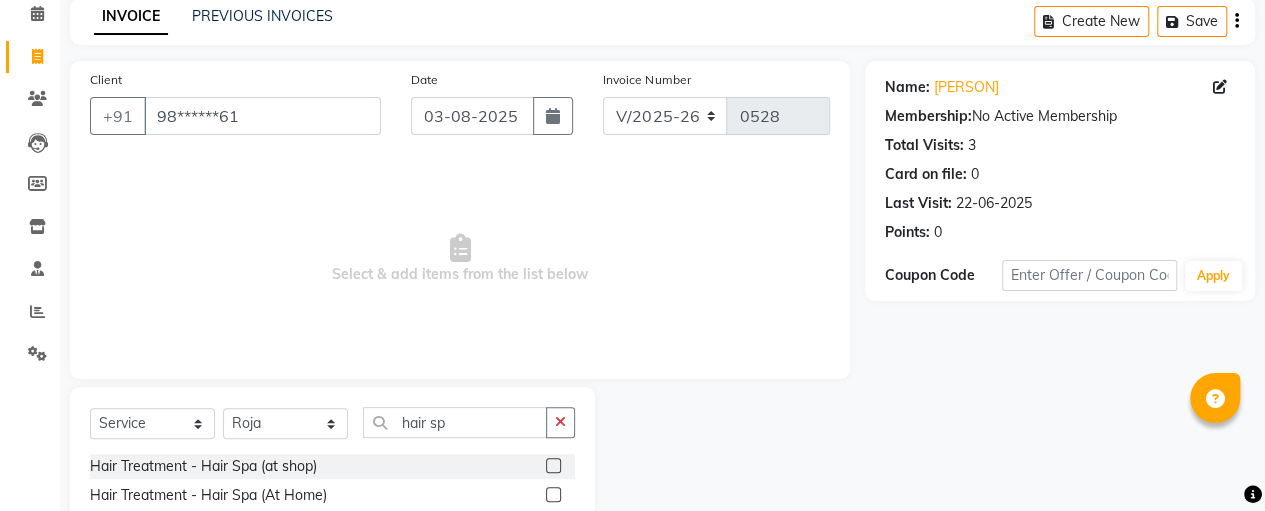 click 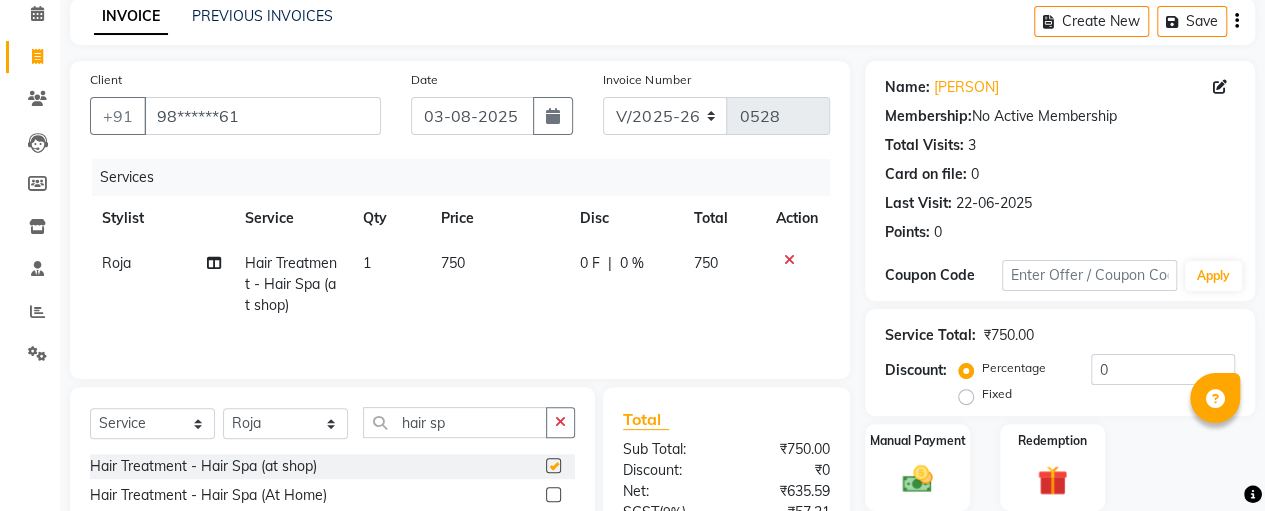 checkbox on "false" 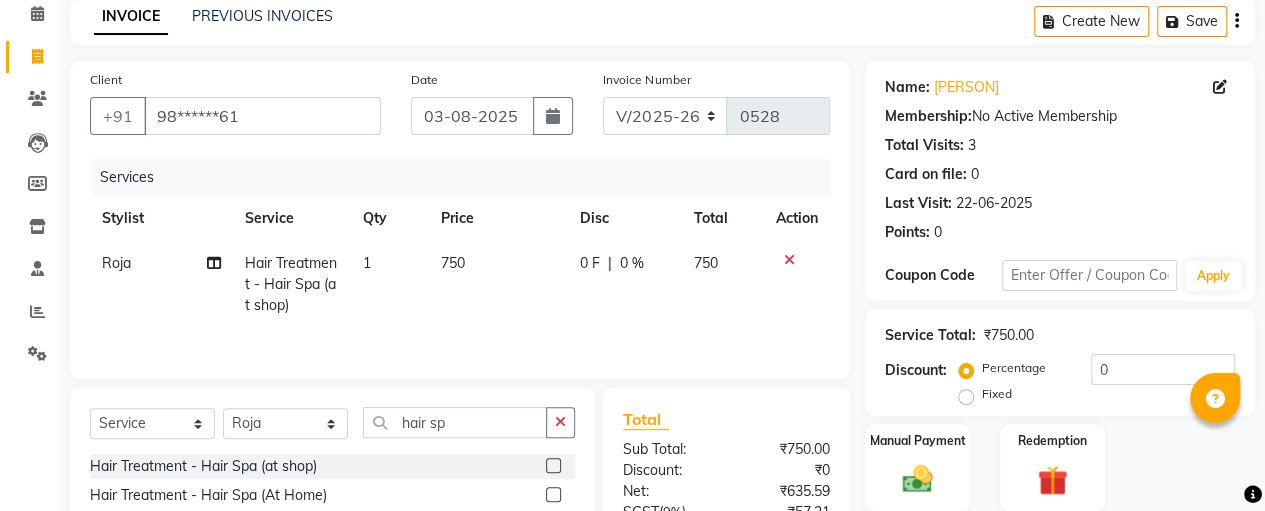 click on "750" 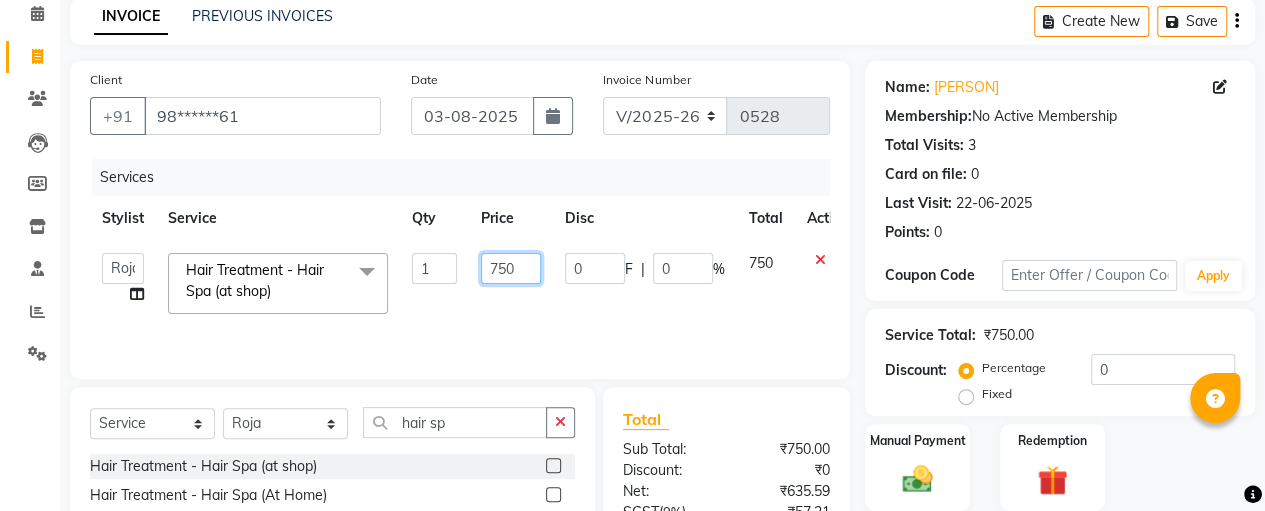 click on "750" 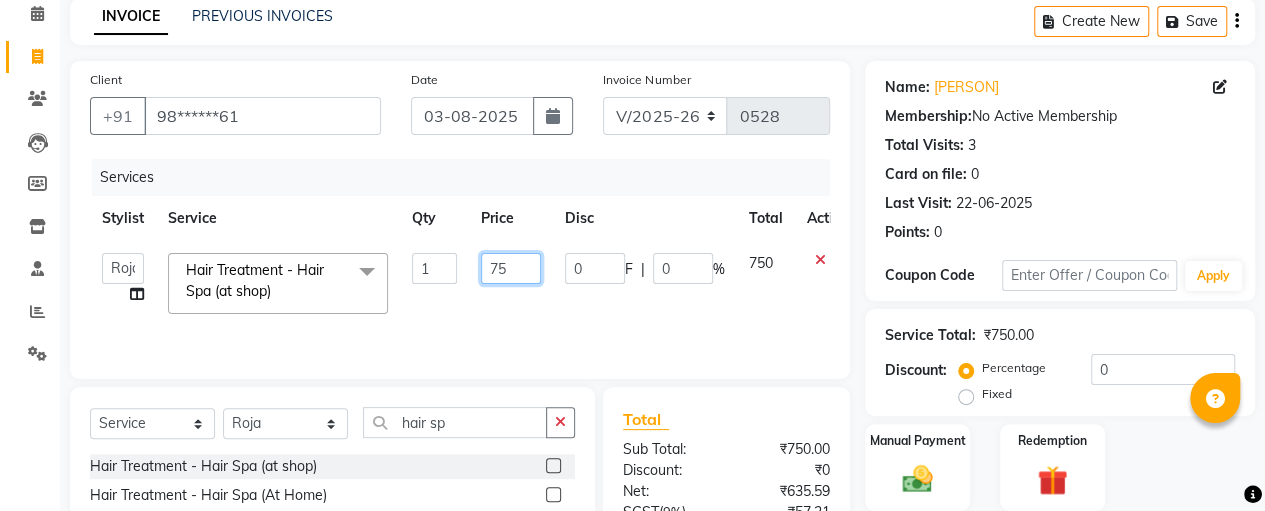 type on "7" 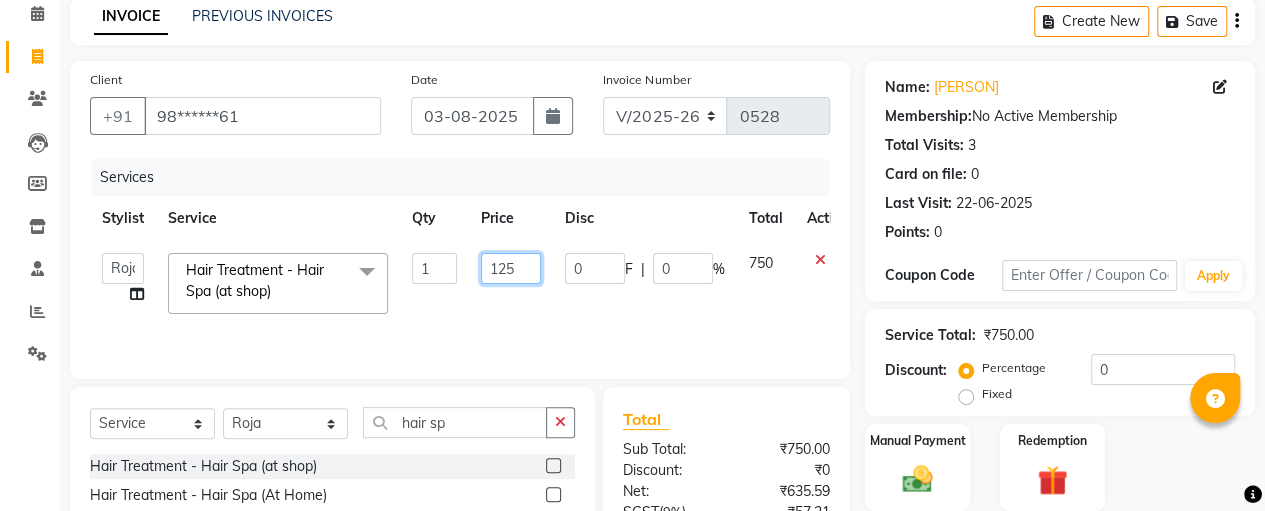 type on "1250" 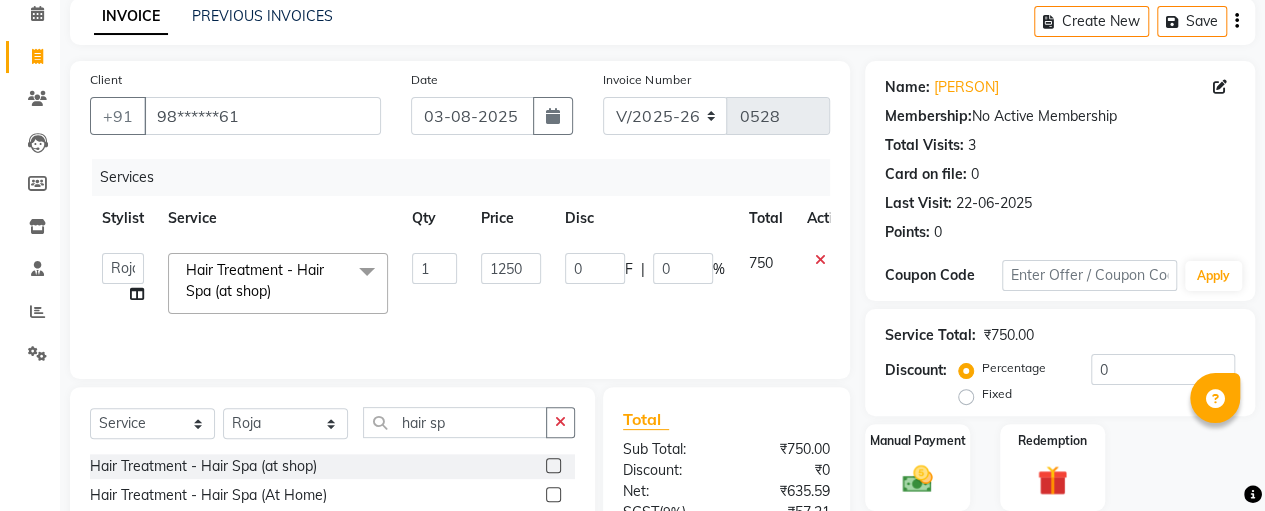 click on "0 F | 0 %" 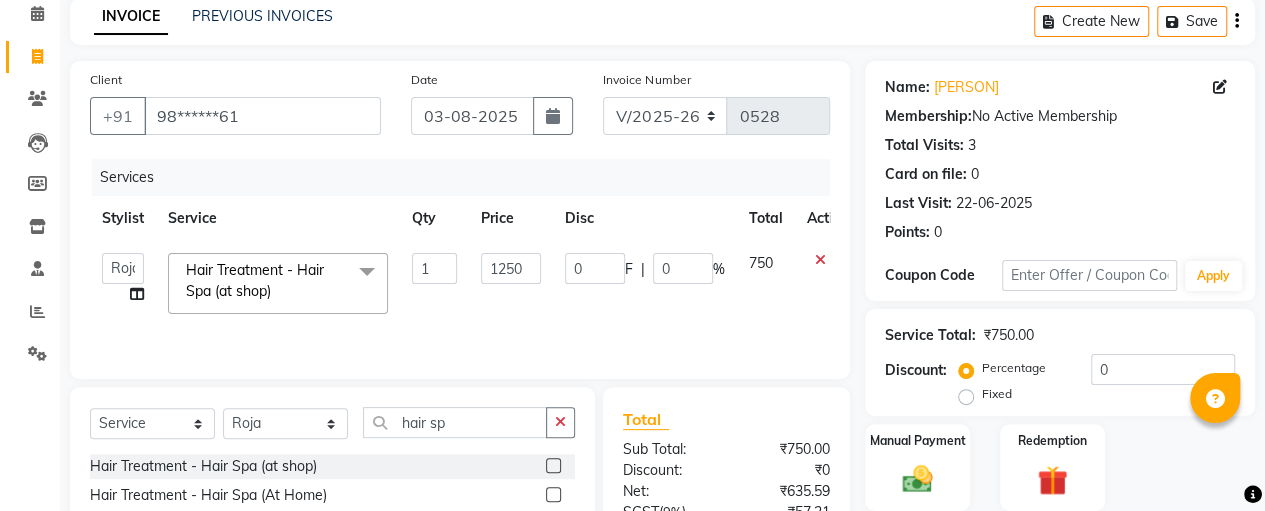 select on "70473" 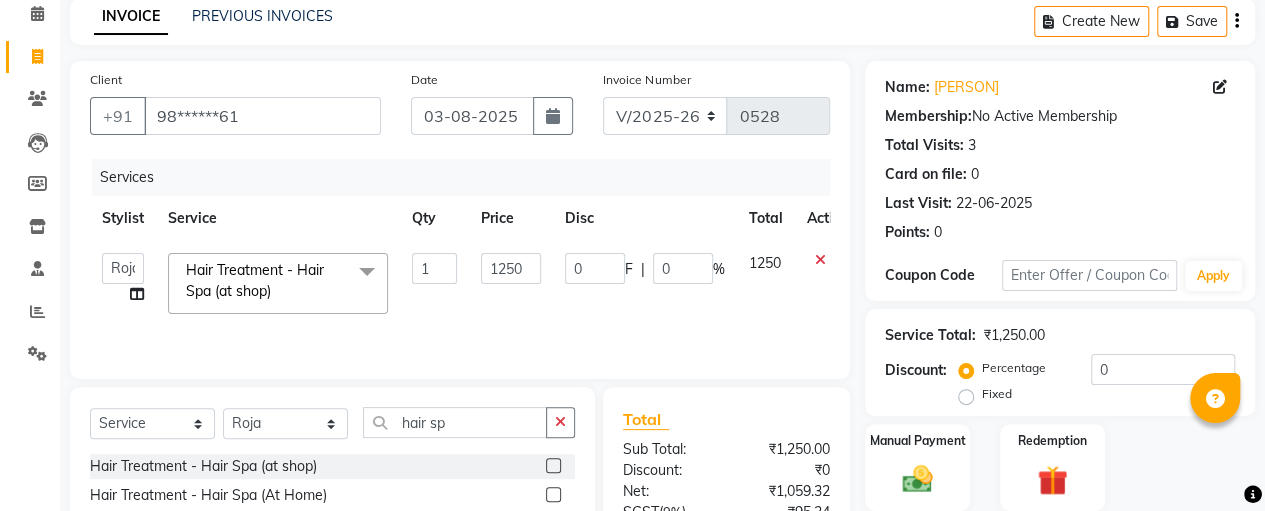 click 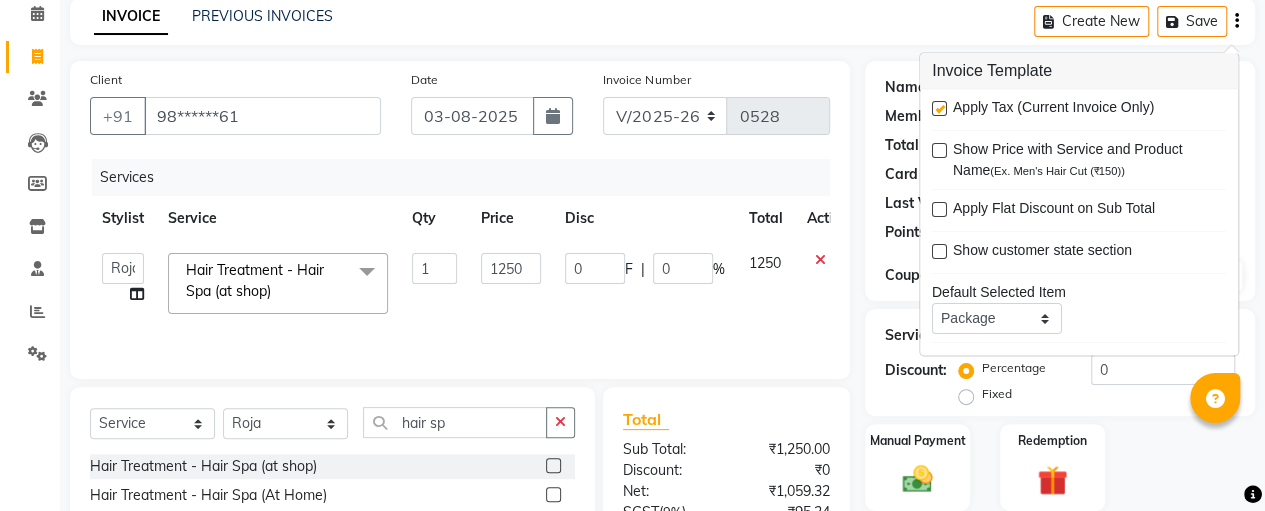 click on "Apply Tax (Current Invoice Only)" at bounding box center [1053, 110] 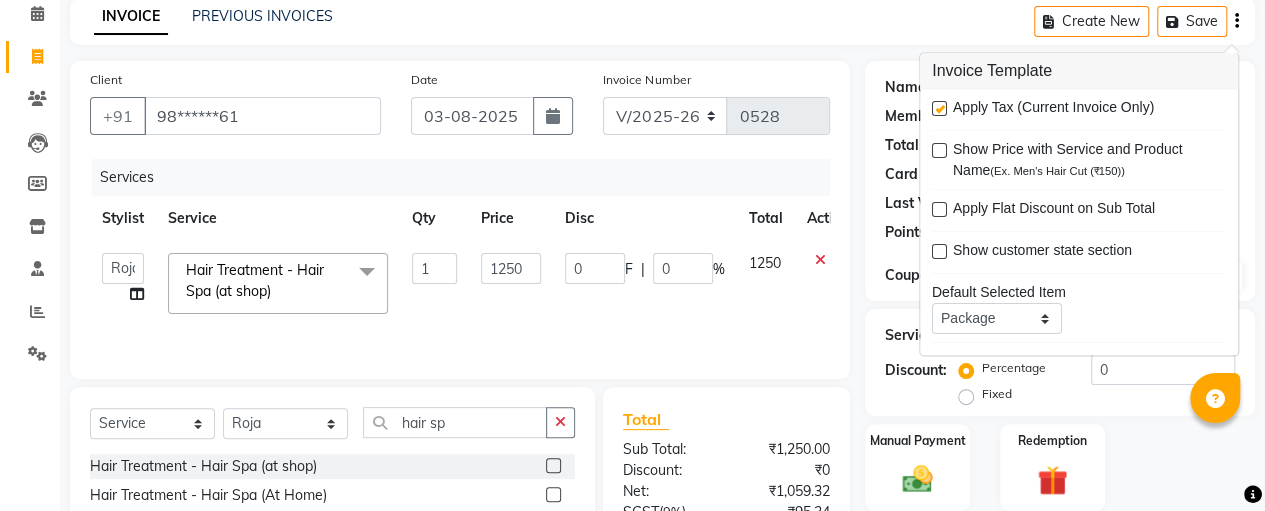 click at bounding box center [939, 109] 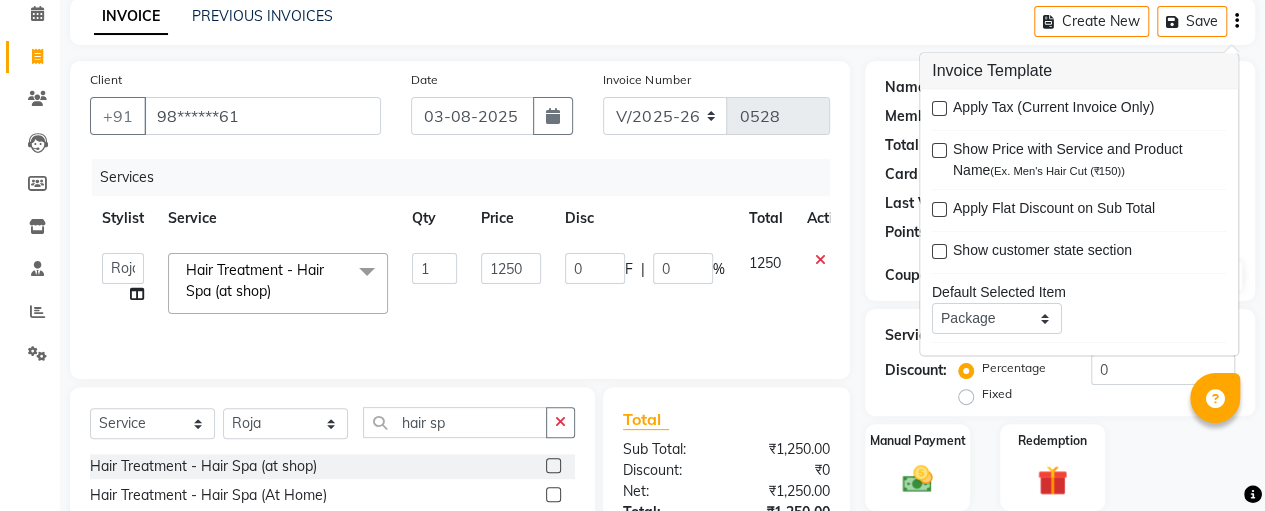 scroll, scrollTop: 289, scrollLeft: 0, axis: vertical 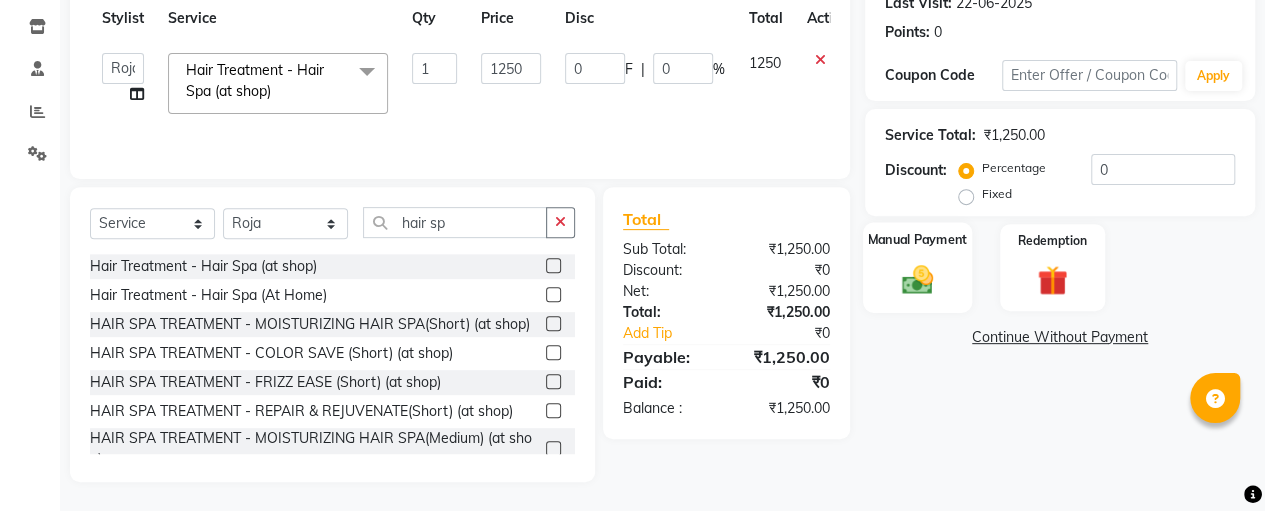 click 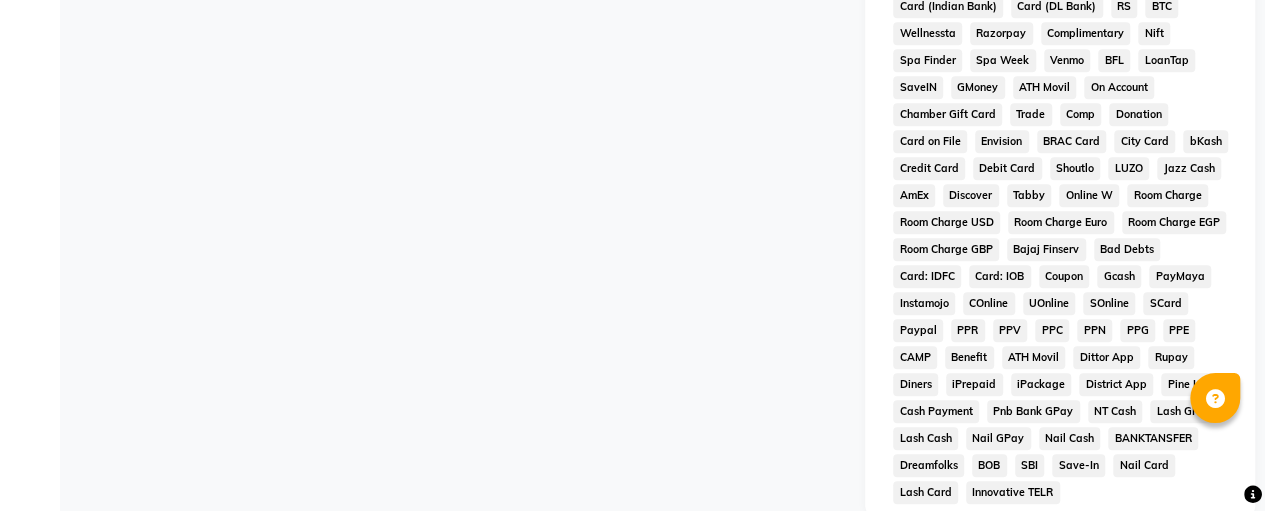 scroll, scrollTop: 968, scrollLeft: 0, axis: vertical 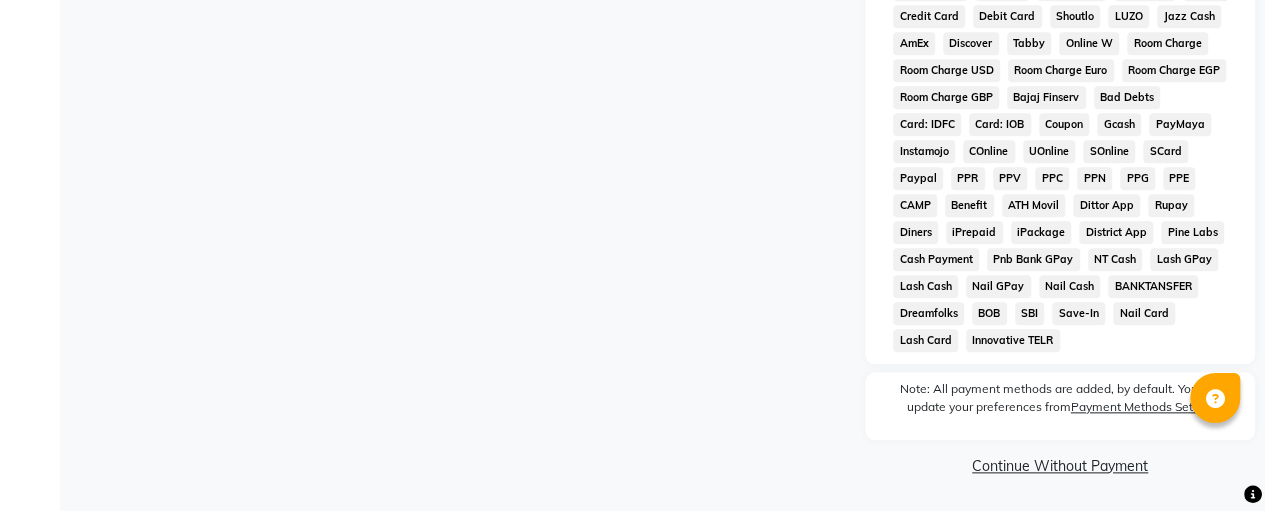 click on "Continue Without Payment" 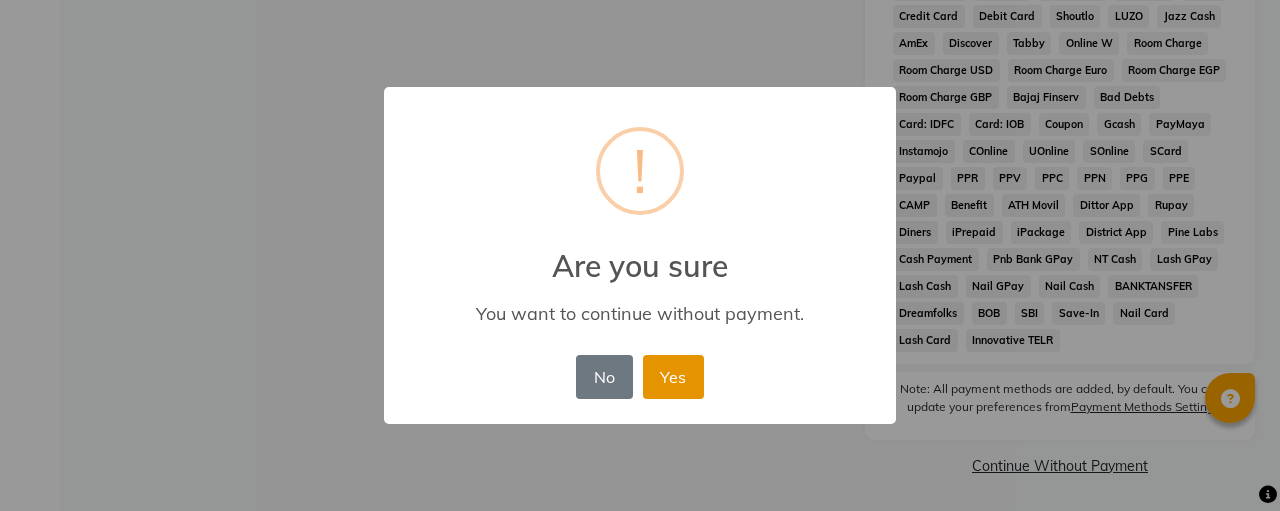 click on "Yes" at bounding box center (673, 377) 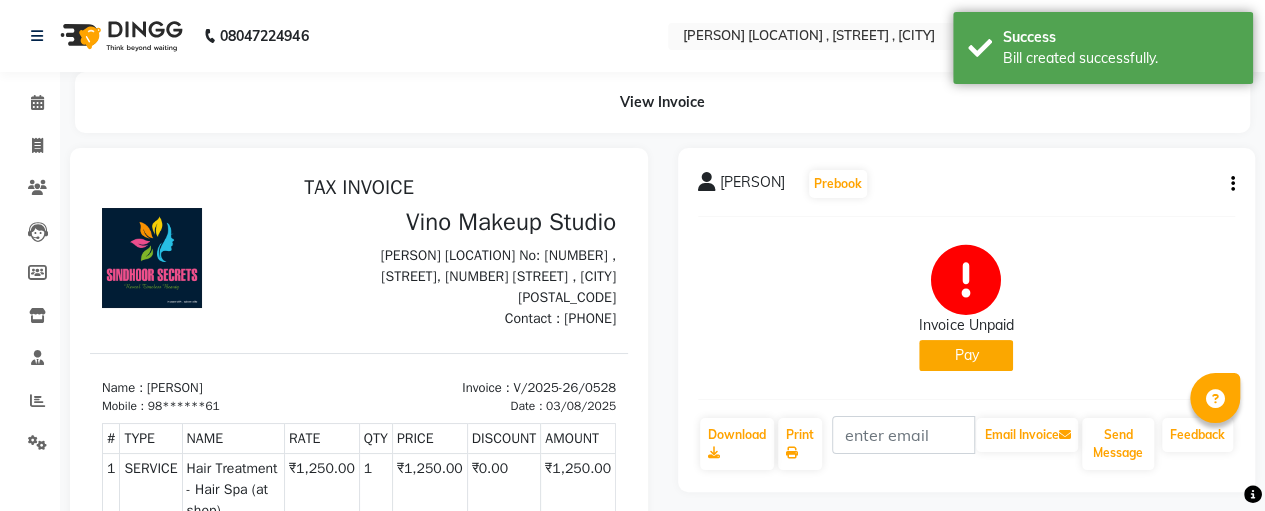 scroll, scrollTop: 0, scrollLeft: 0, axis: both 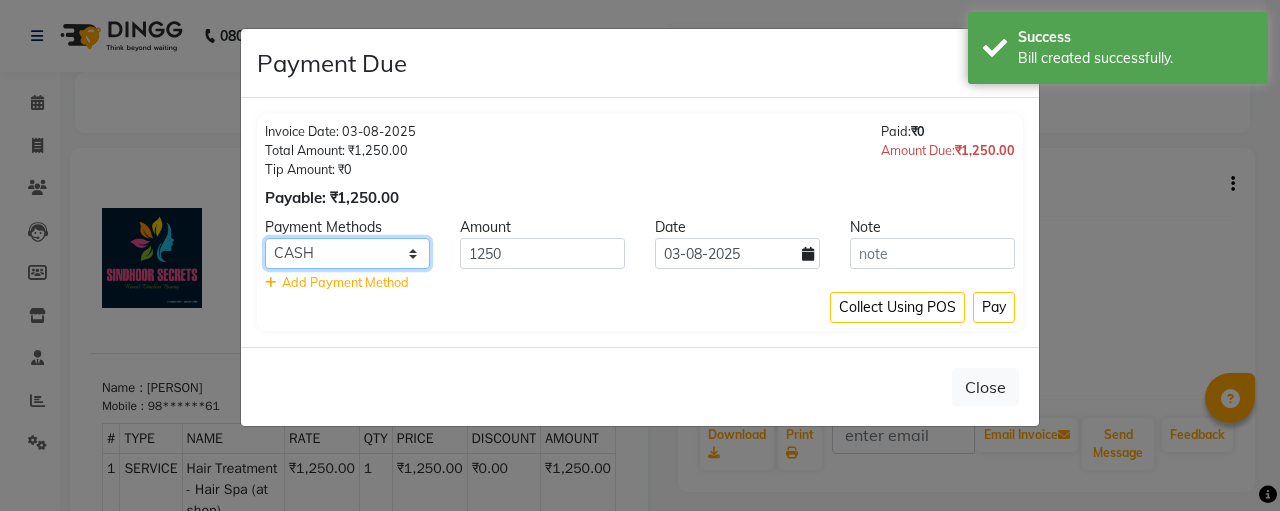 click on "CASH CARD ONLINE CUSTOM GPay PayTM PhonePe UPI NearBuy Loan BharatPay Cheque MosamBee MI Voucher Bank Family Visa Card Master Card BharatPay Card UPI BharatPay Other Cards Juice by MCB MyT Money MariDeal DefiDeal Deal.mu THD TCL CEdge Card M UPI M UPI Axis UPI Union Card (Indian Bank) Card (DL Bank) RS BTC Wellnessta Razorpay Complimentary Nift Spa Finder Spa Week Venmo BFL LoanTap SaveIN GMoney ATH Movil On Account Chamber Gift Card Trade Comp Donation Card on File Envision BRAC Card City Card bKash Credit Card Debit Card Shoutlo LUZO Jazz Cash AmEx Discover Tabby Online W Room Charge Room Charge USD Room Charge Euro Room Charge EGP Room Charge GBP Bajaj Finserv Bad Debts Card: IDFC Card: IOB Coupon Gcash PayMaya Instamojo COnline UOnline SOnline SCard Paypal PPR PPV PPC PPN PPG PPE CAMP Benefit ATH Movil Dittor App Rupay Diners iPrepaid iPackage District App Pine Labs Cash Payment Pnb Bank GPay NT Cash Lash GPay Lash Cash Nail GPay Nail Cash BANKTANSFER Dreamfolks BOB SBI Save-In Nail Card Lash Card" 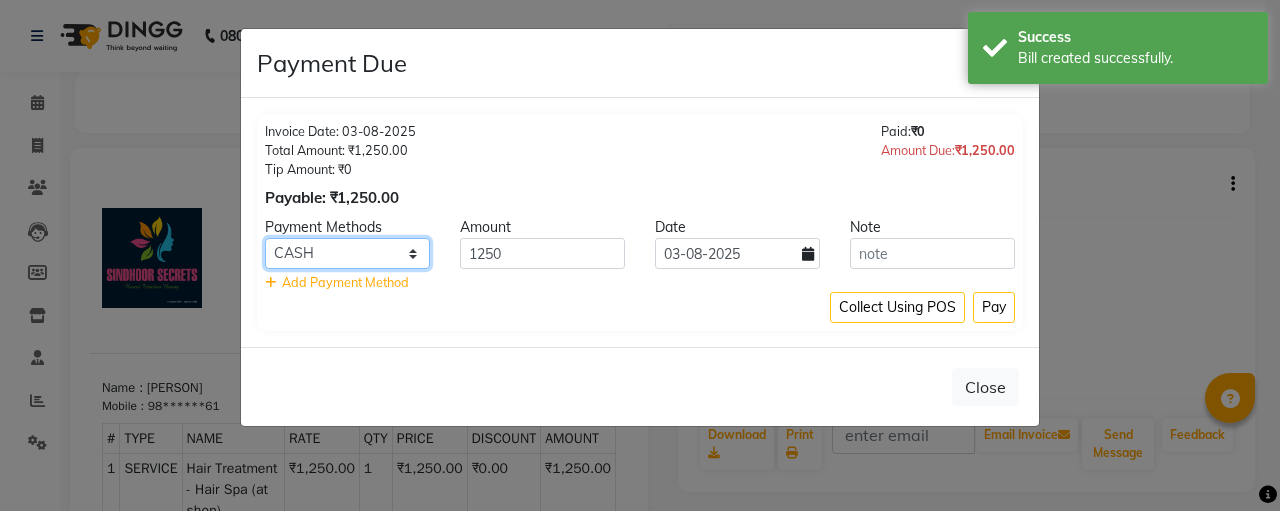 select on "8" 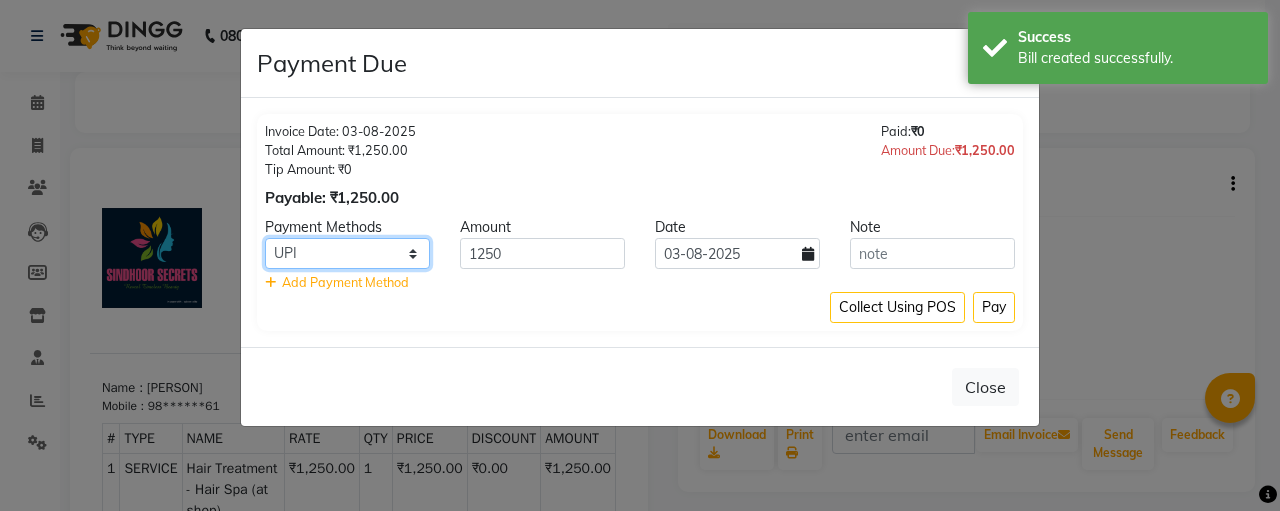 click on "CASH CARD ONLINE CUSTOM GPay PayTM PhonePe UPI NearBuy Loan BharatPay Cheque MosamBee MI Voucher Bank Family Visa Card Master Card BharatPay Card UPI BharatPay Other Cards Juice by MCB MyT Money MariDeal DefiDeal Deal.mu THD TCL CEdge Card M UPI M UPI Axis UPI Union Card (Indian Bank) Card (DL Bank) RS BTC Wellnessta Razorpay Complimentary Nift Spa Finder Spa Week Venmo BFL LoanTap SaveIN GMoney ATH Movil On Account Chamber Gift Card Trade Comp Donation Card on File Envision BRAC Card City Card bKash Credit Card Debit Card Shoutlo LUZO Jazz Cash AmEx Discover Tabby Online W Room Charge Room Charge USD Room Charge Euro Room Charge EGP Room Charge GBP Bajaj Finserv Bad Debts Card: IDFC Card: IOB Coupon Gcash PayMaya Instamojo COnline UOnline SOnline SCard Paypal PPR PPV PPC PPN PPG PPE CAMP Benefit ATH Movil Dittor App Rupay Diners iPrepaid iPackage District App Pine Labs Cash Payment Pnb Bank GPay NT Cash Lash GPay Lash Cash Nail GPay Nail Cash BANKTANSFER Dreamfolks BOB SBI Save-In Nail Card Lash Card" 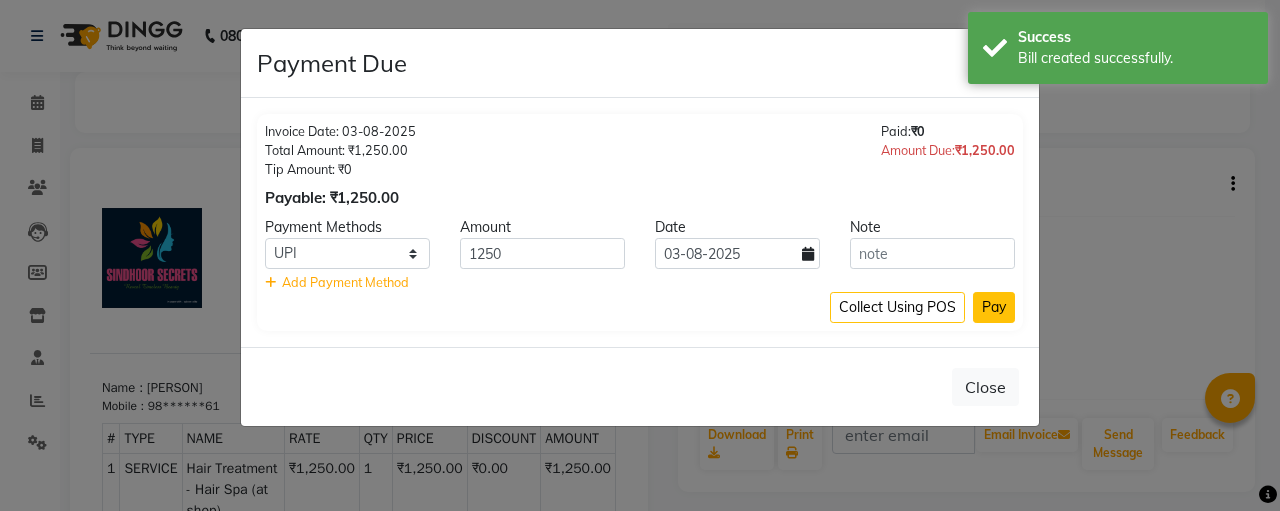 click on "Pay" 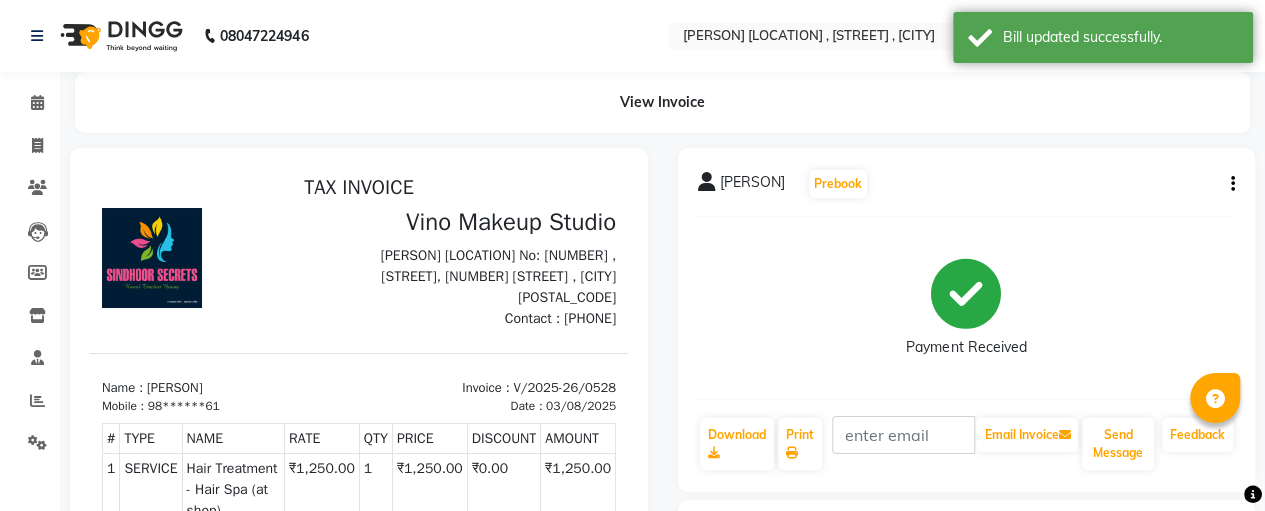 click on "Payment Received" 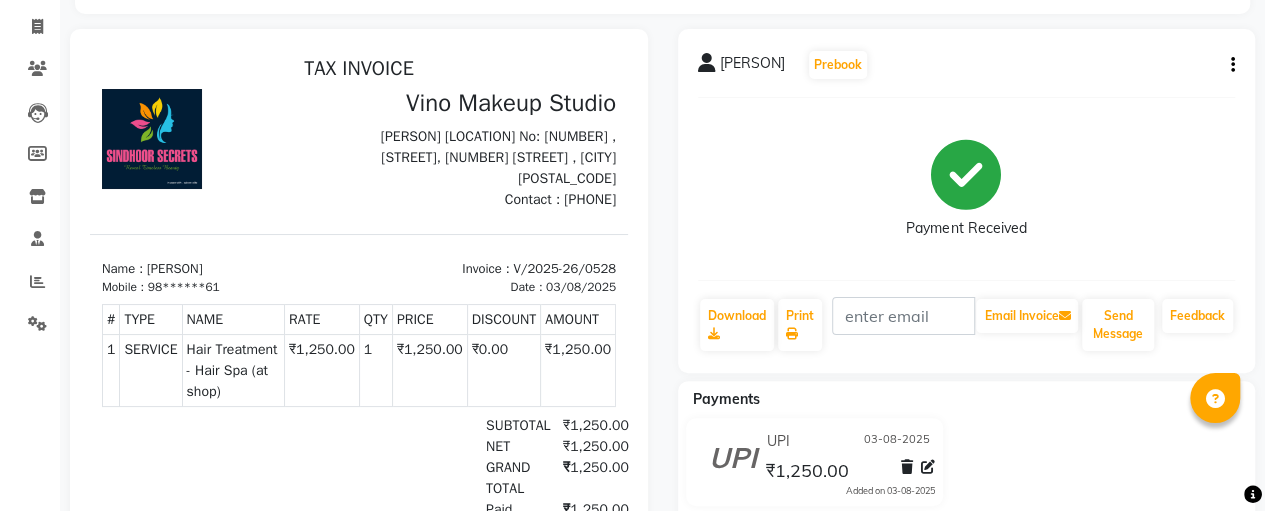 scroll, scrollTop: 130, scrollLeft: 0, axis: vertical 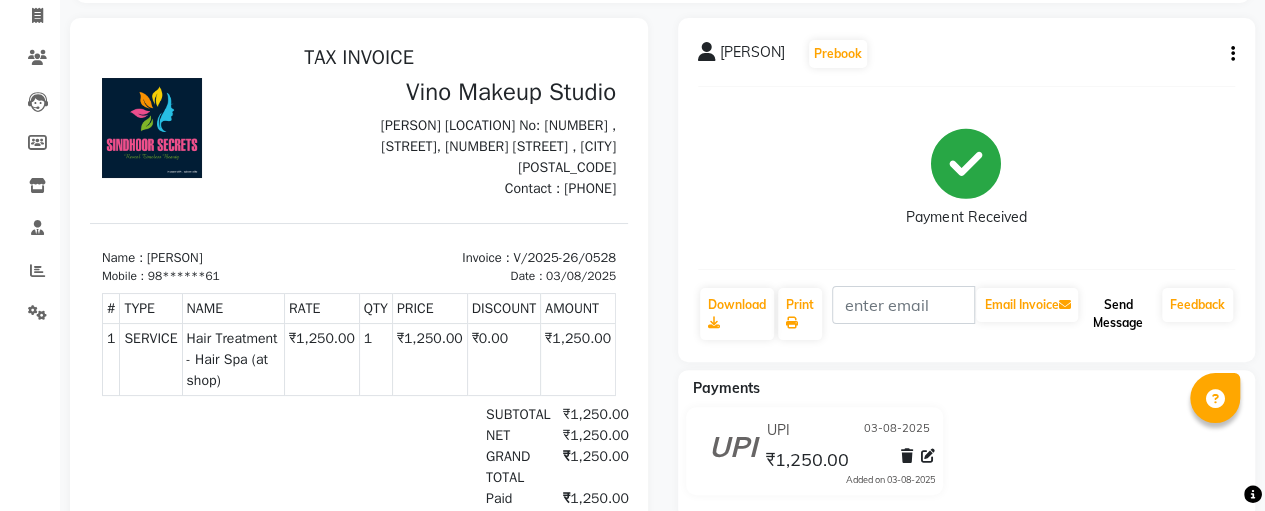 click on "Send Message" 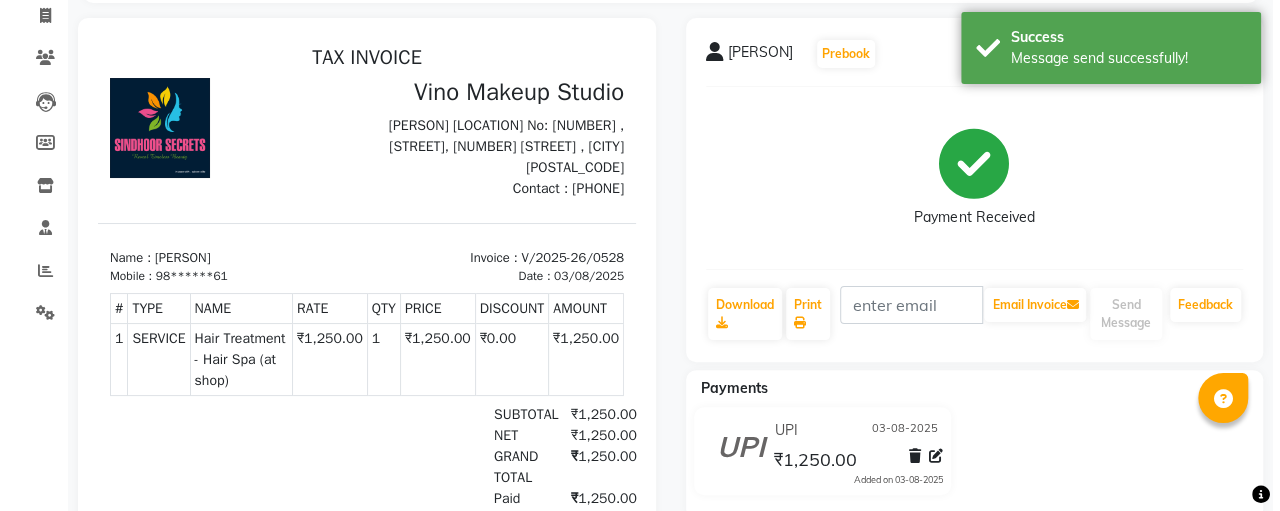 scroll, scrollTop: 0, scrollLeft: 0, axis: both 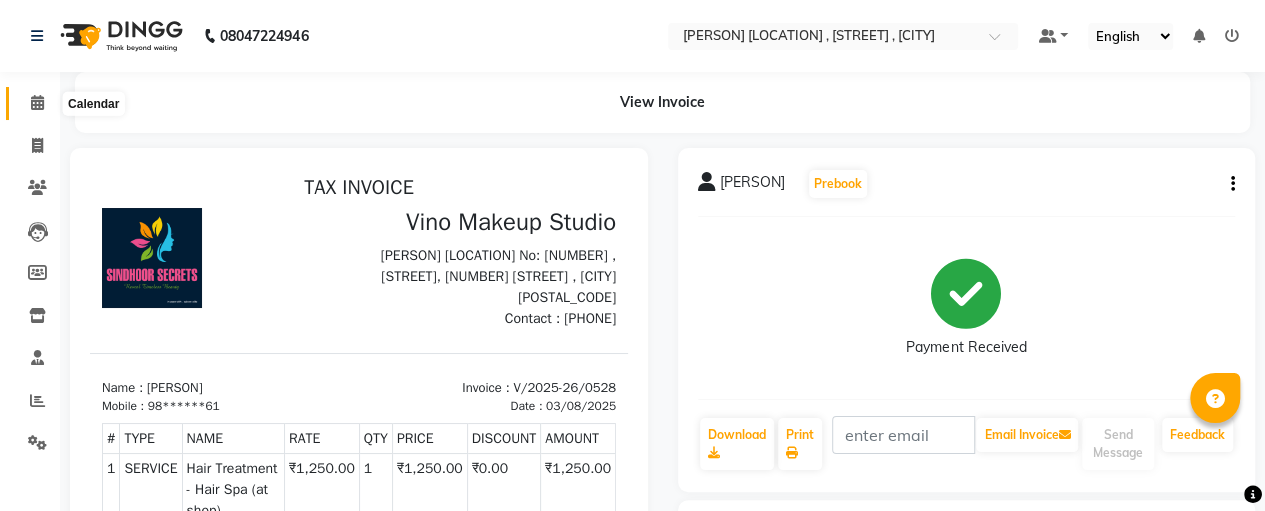 click 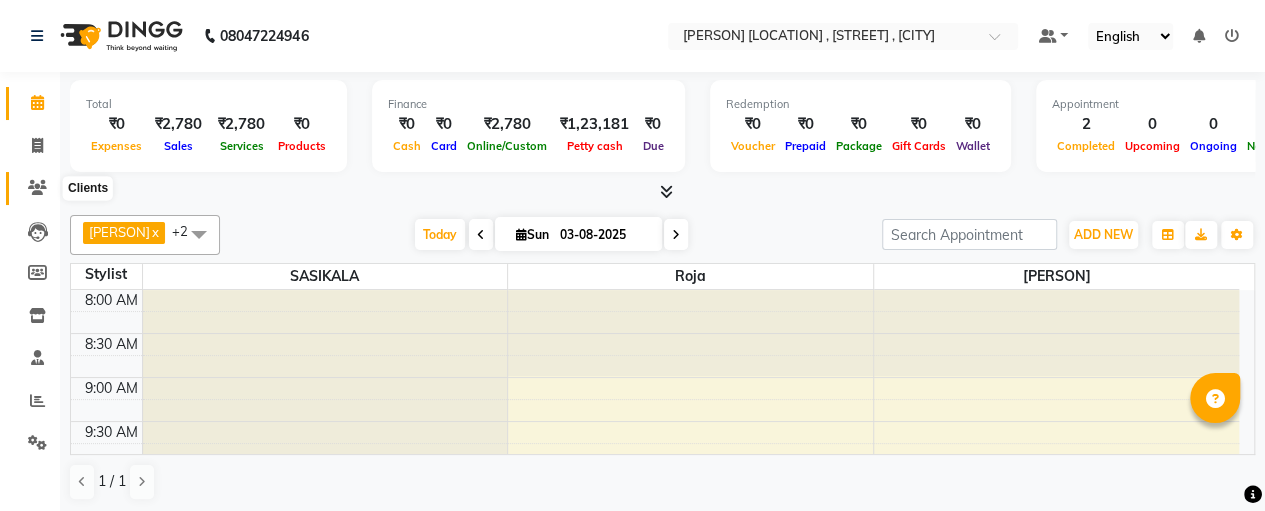 click 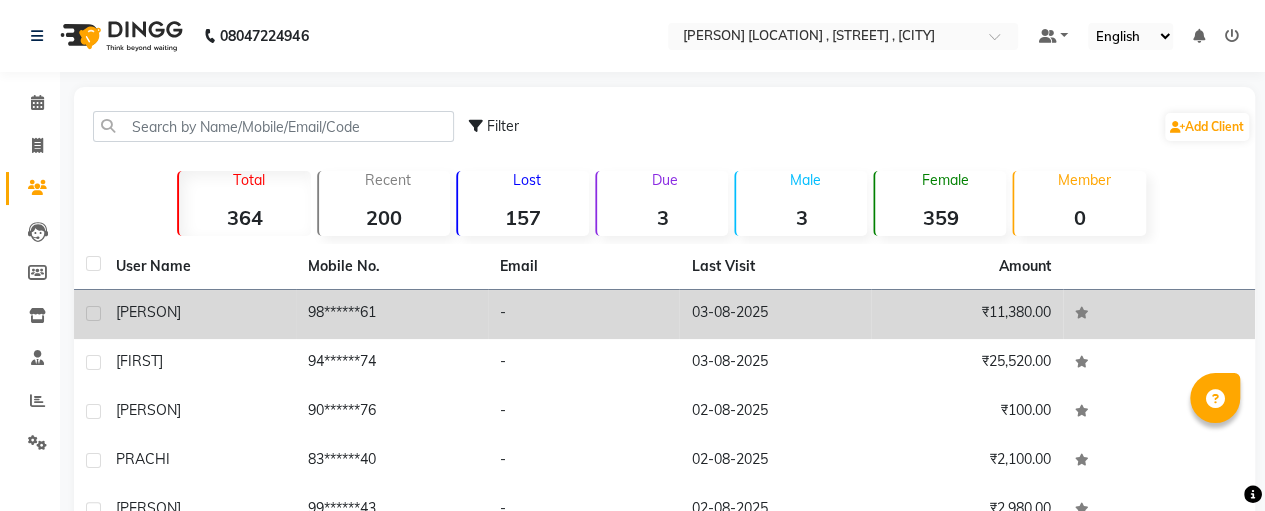 click on "[PERSON]" 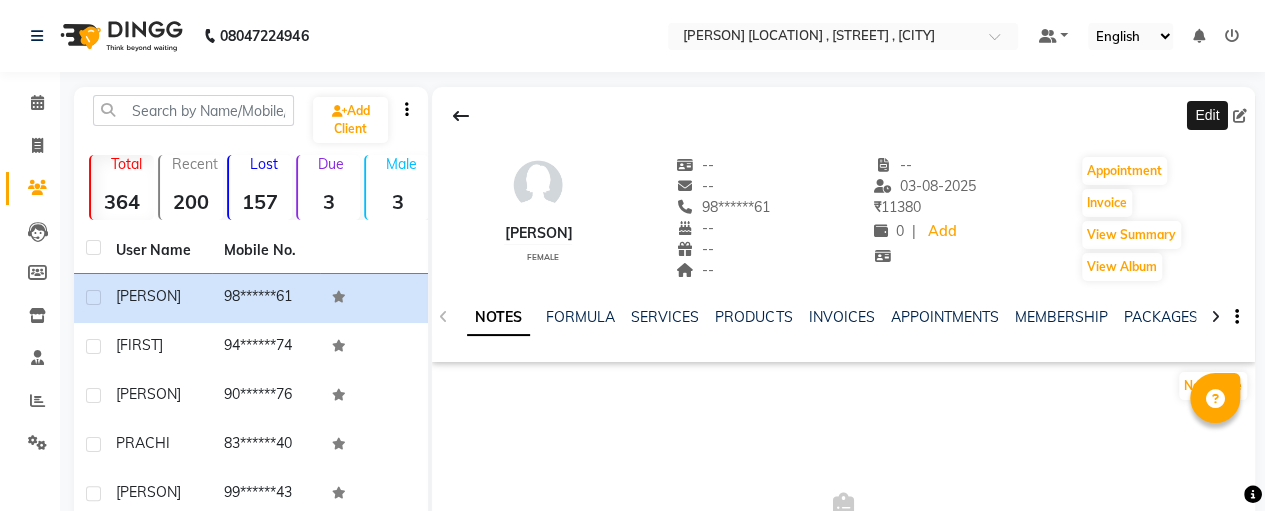 click 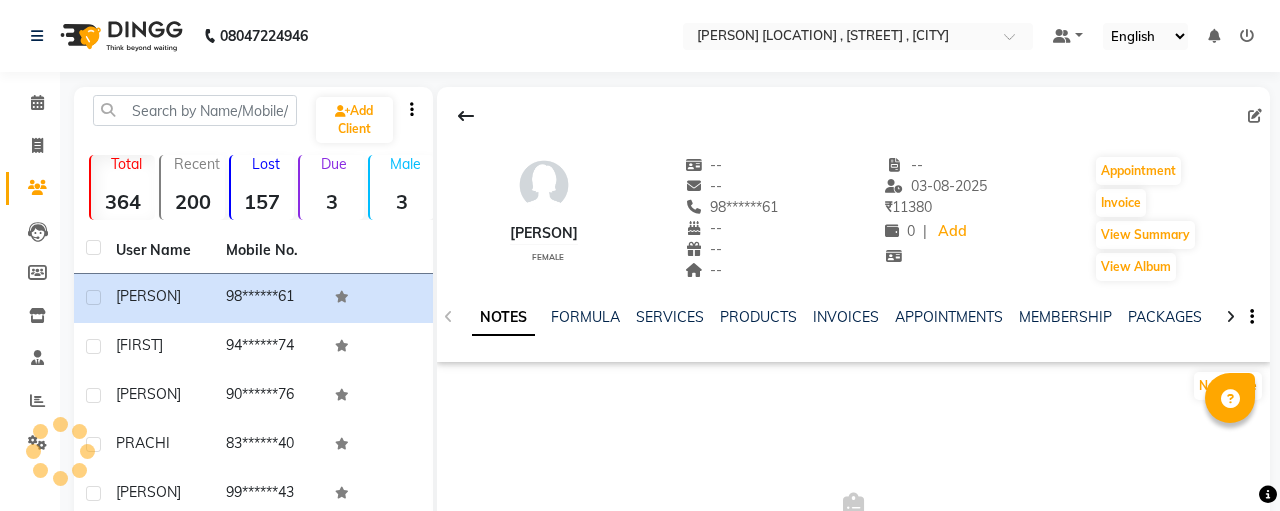select on "female" 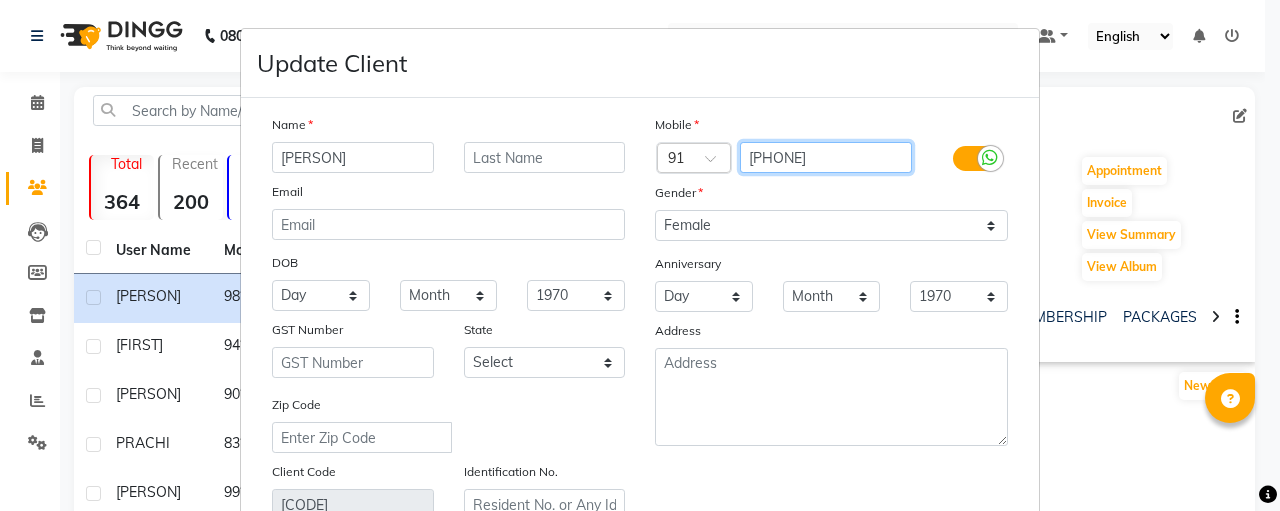 drag, startPoint x: 831, startPoint y: 158, endPoint x: 736, endPoint y: 161, distance: 95.047356 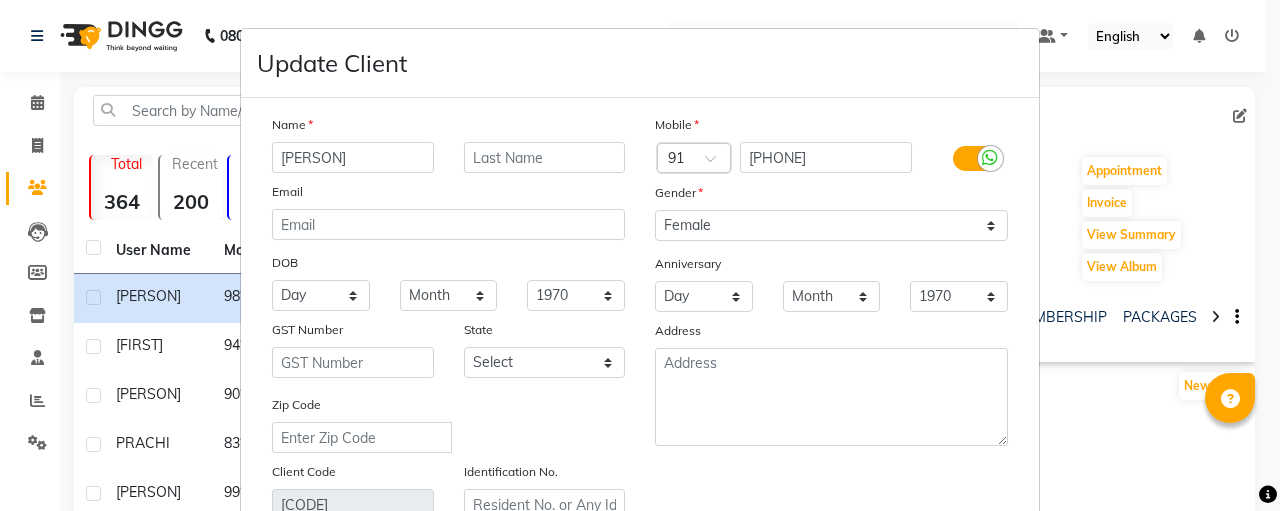 scroll, scrollTop: 373, scrollLeft: 0, axis: vertical 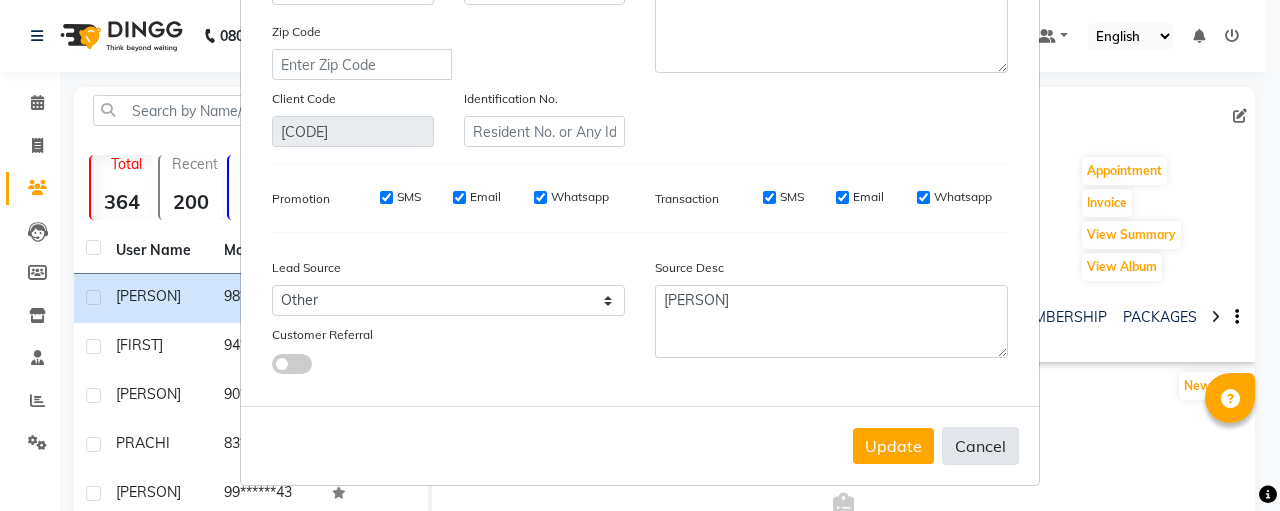 click on "Cancel" at bounding box center [980, 446] 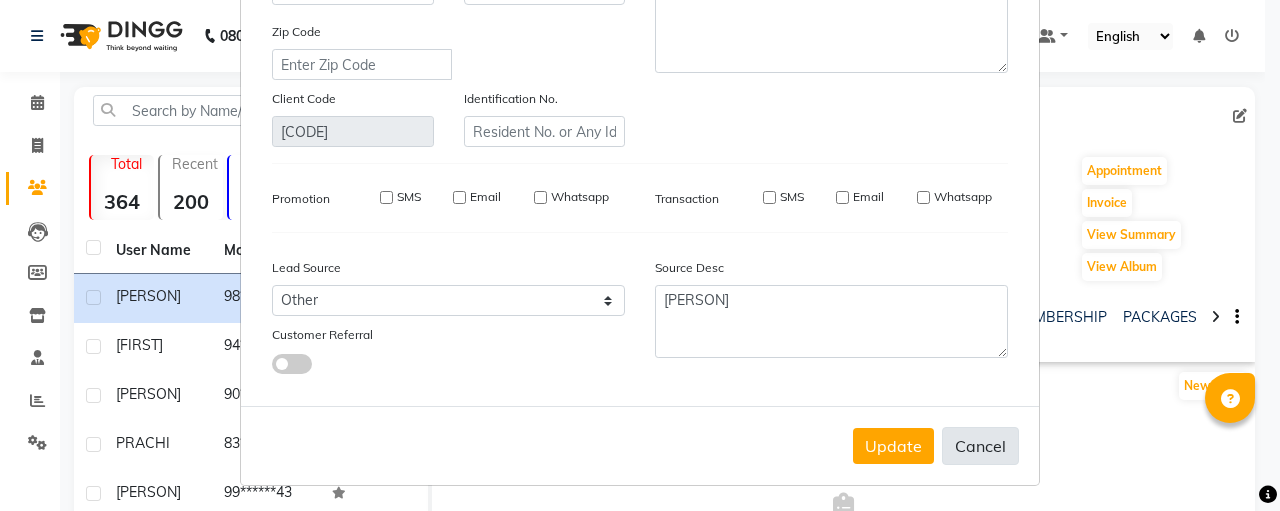type 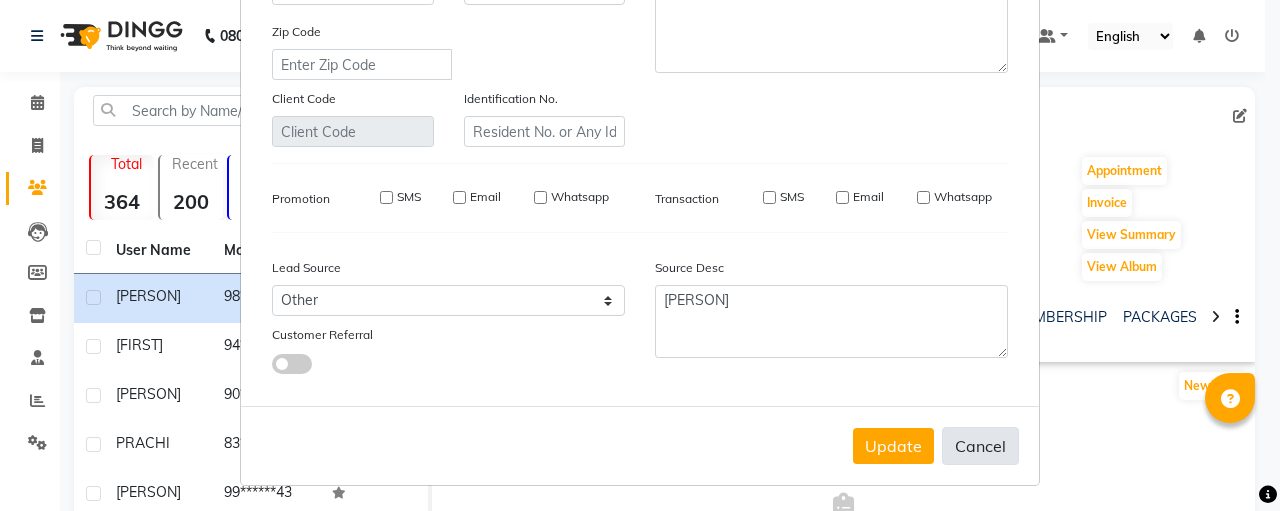 checkbox on "false" 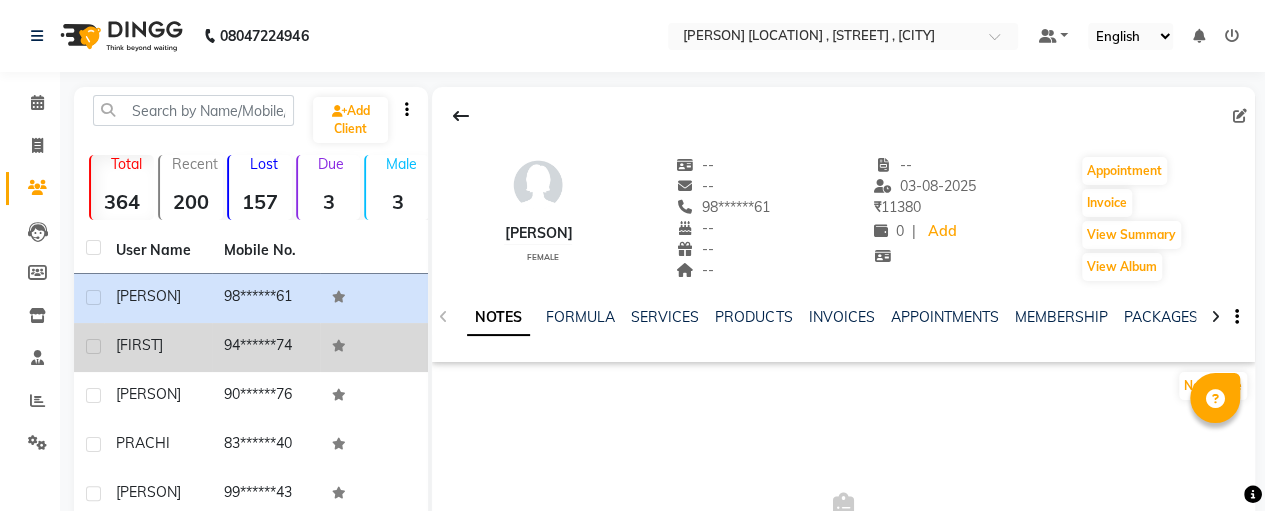 click on "[FIRST]" 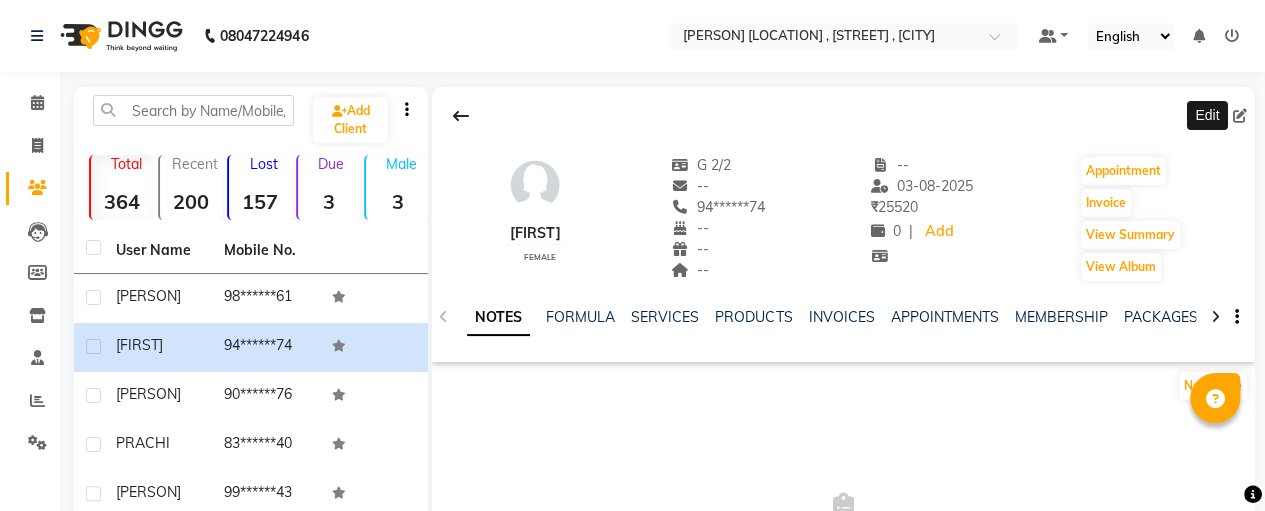 click 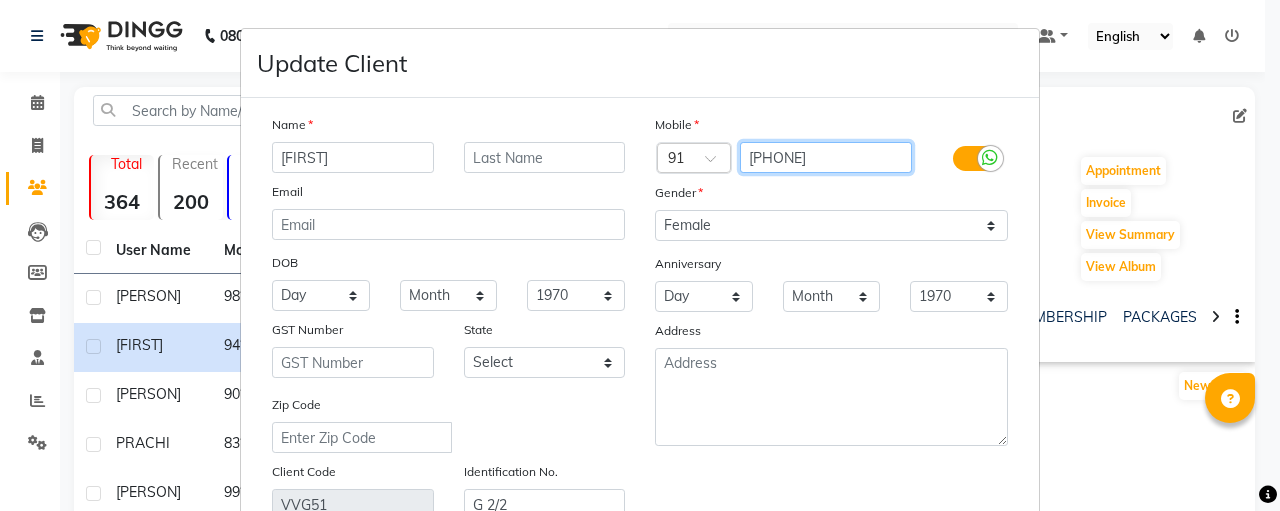 drag, startPoint x: 842, startPoint y: 153, endPoint x: 730, endPoint y: 166, distance: 112.75194 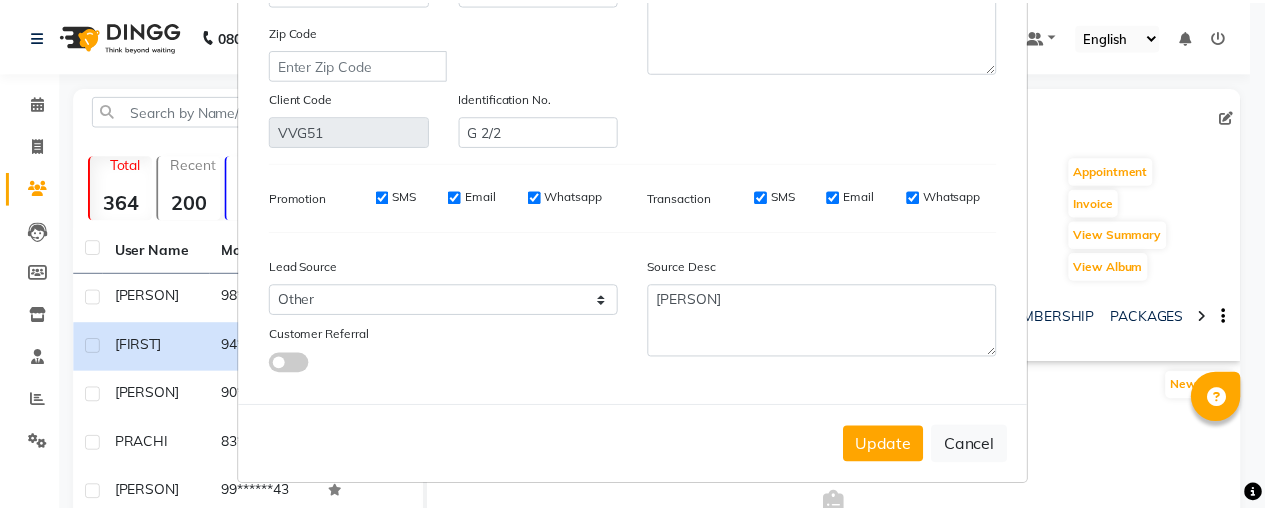 scroll, scrollTop: 372, scrollLeft: 0, axis: vertical 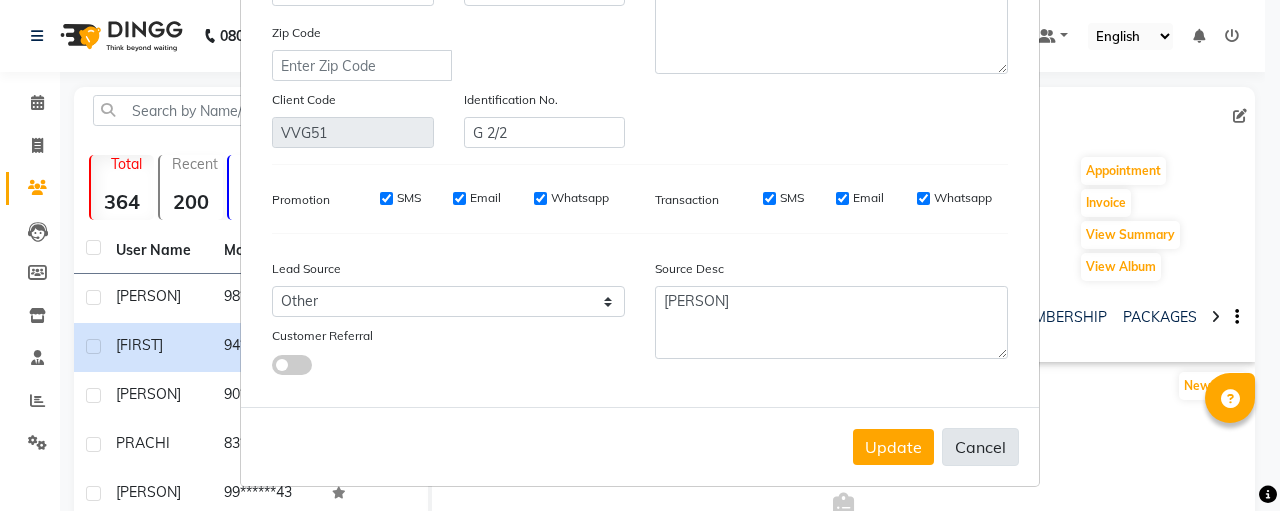 click on "Cancel" at bounding box center (980, 447) 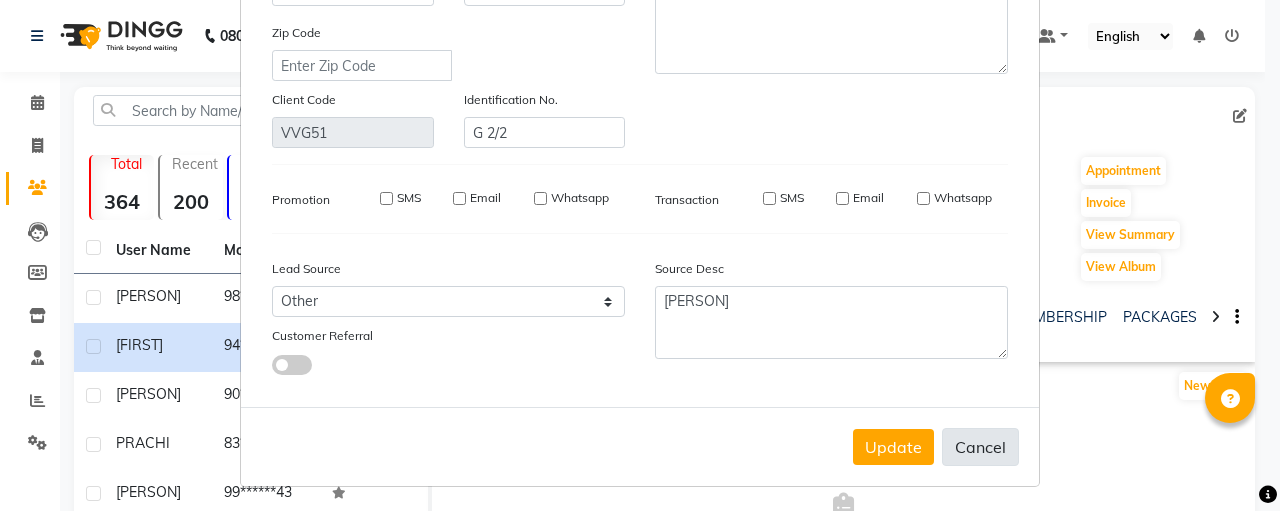 type 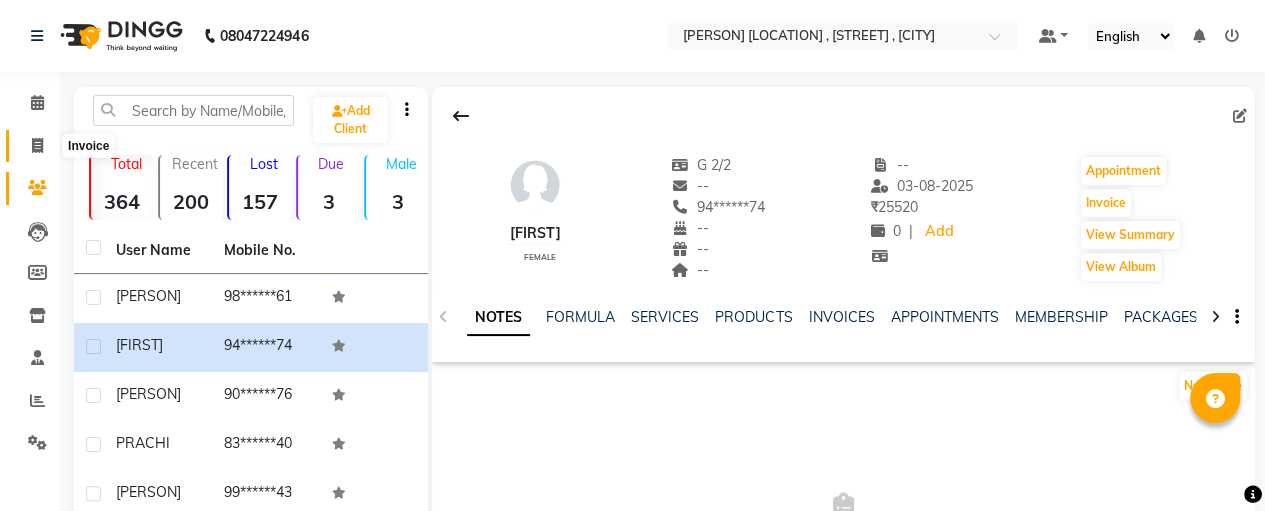 click 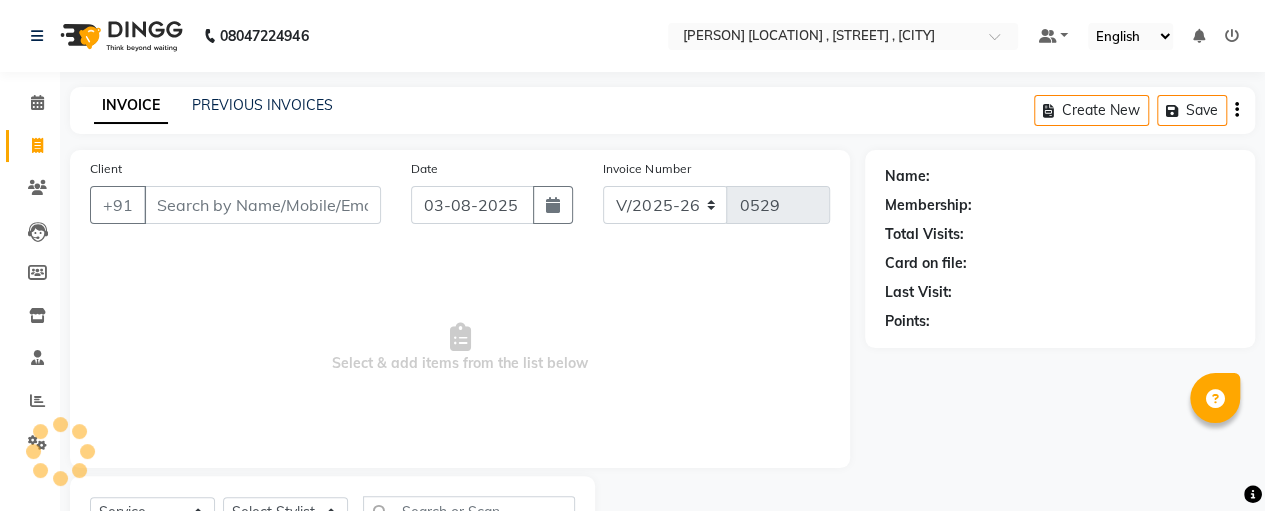 scroll, scrollTop: 89, scrollLeft: 0, axis: vertical 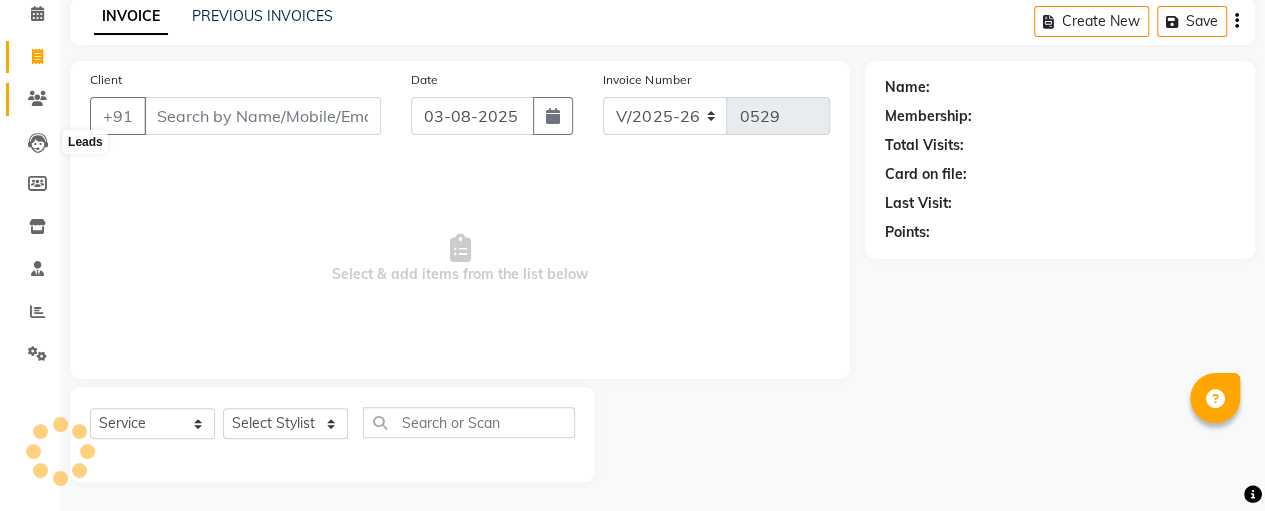 select on "package" 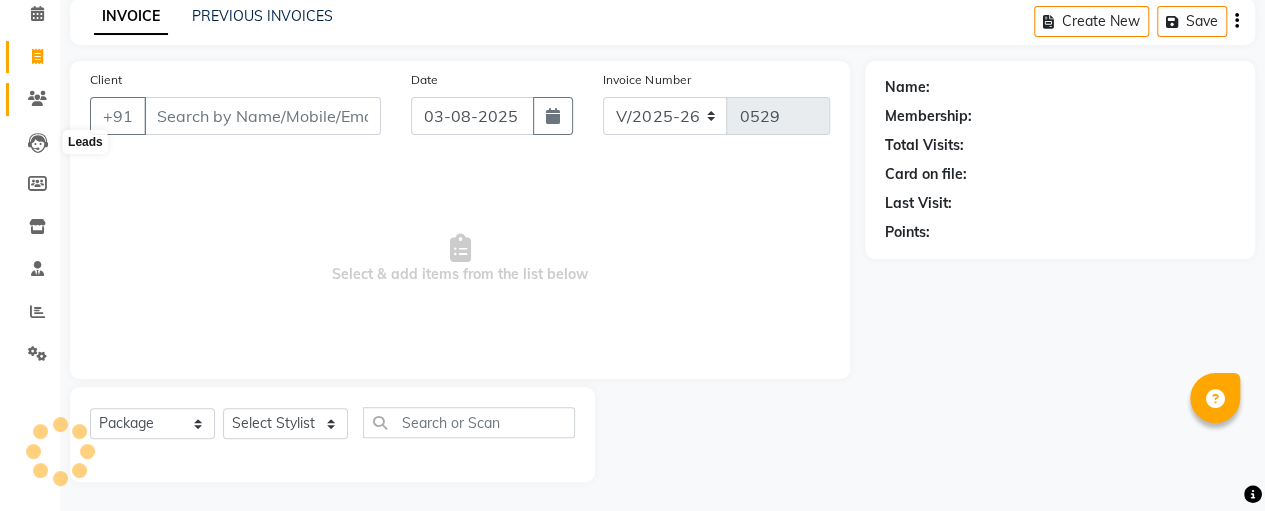 select on "70473" 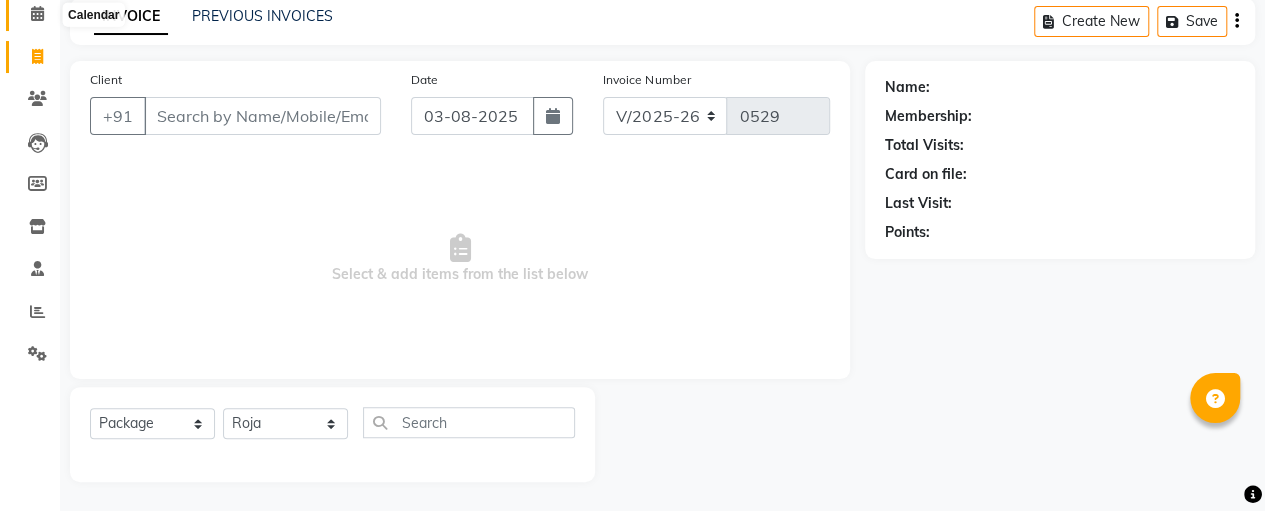 click 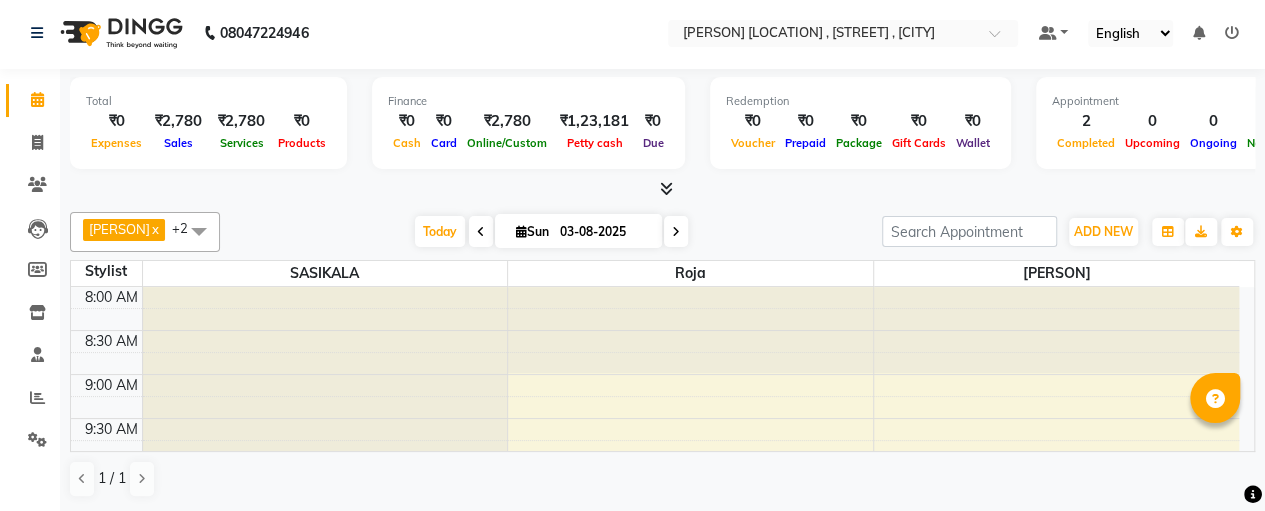 scroll, scrollTop: 0, scrollLeft: 0, axis: both 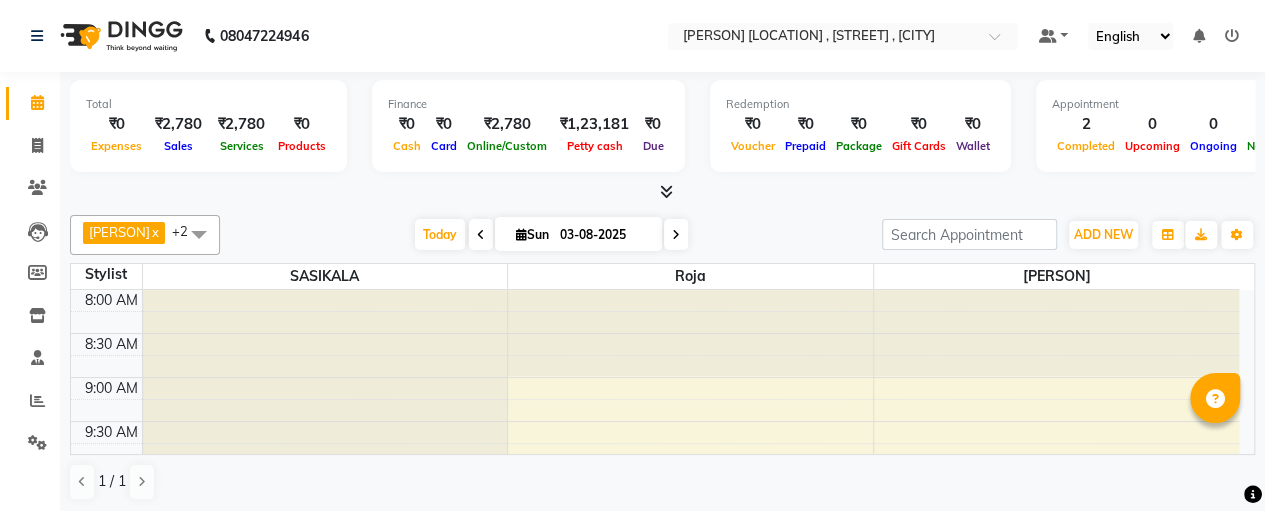 click at bounding box center [666, 191] 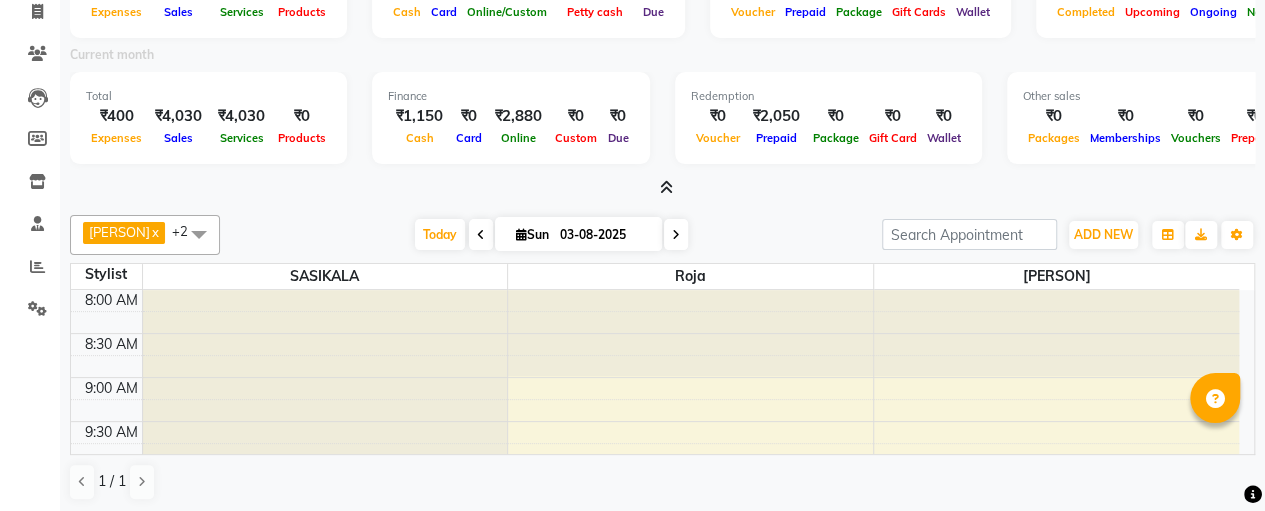 scroll, scrollTop: 0, scrollLeft: 0, axis: both 